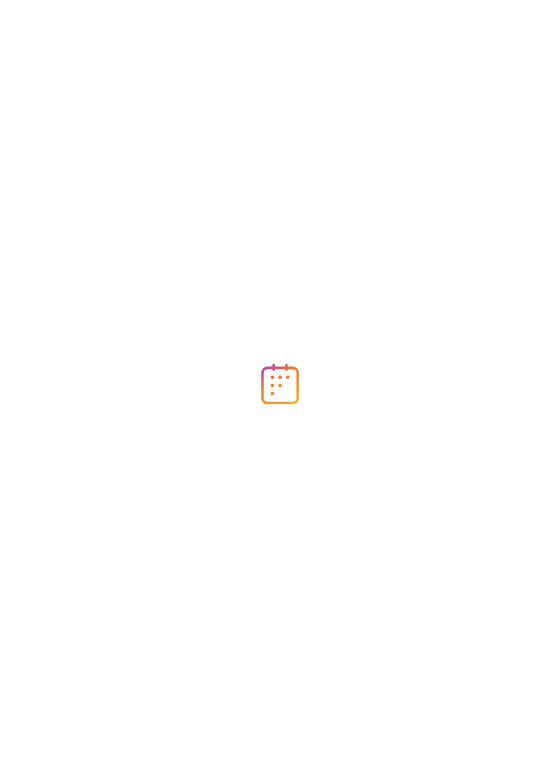 scroll, scrollTop: 0, scrollLeft: 0, axis: both 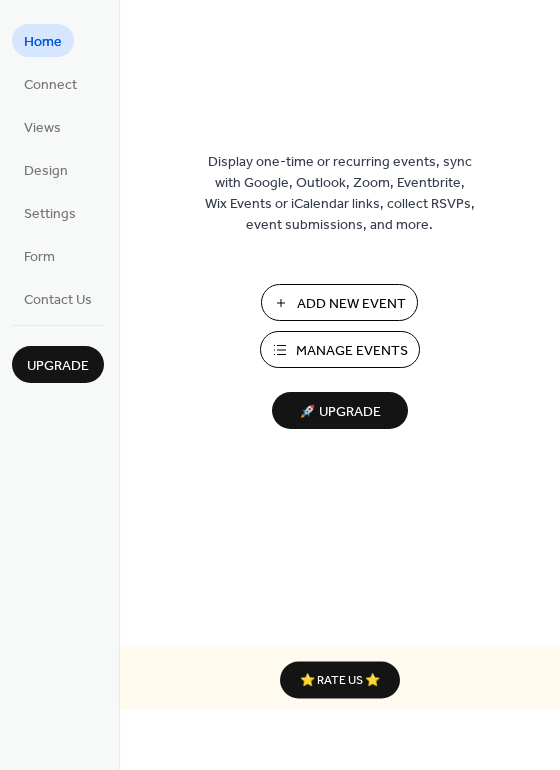 click on "Add New Event" at bounding box center (351, 304) 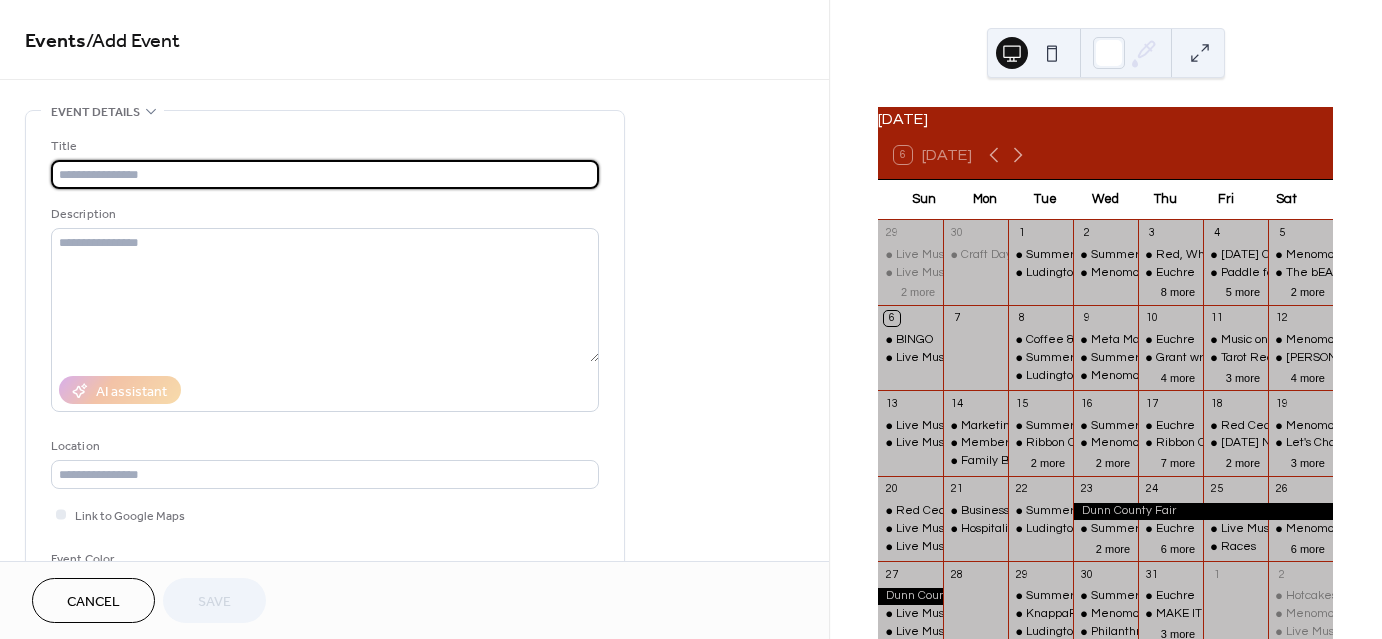 scroll, scrollTop: 0, scrollLeft: 0, axis: both 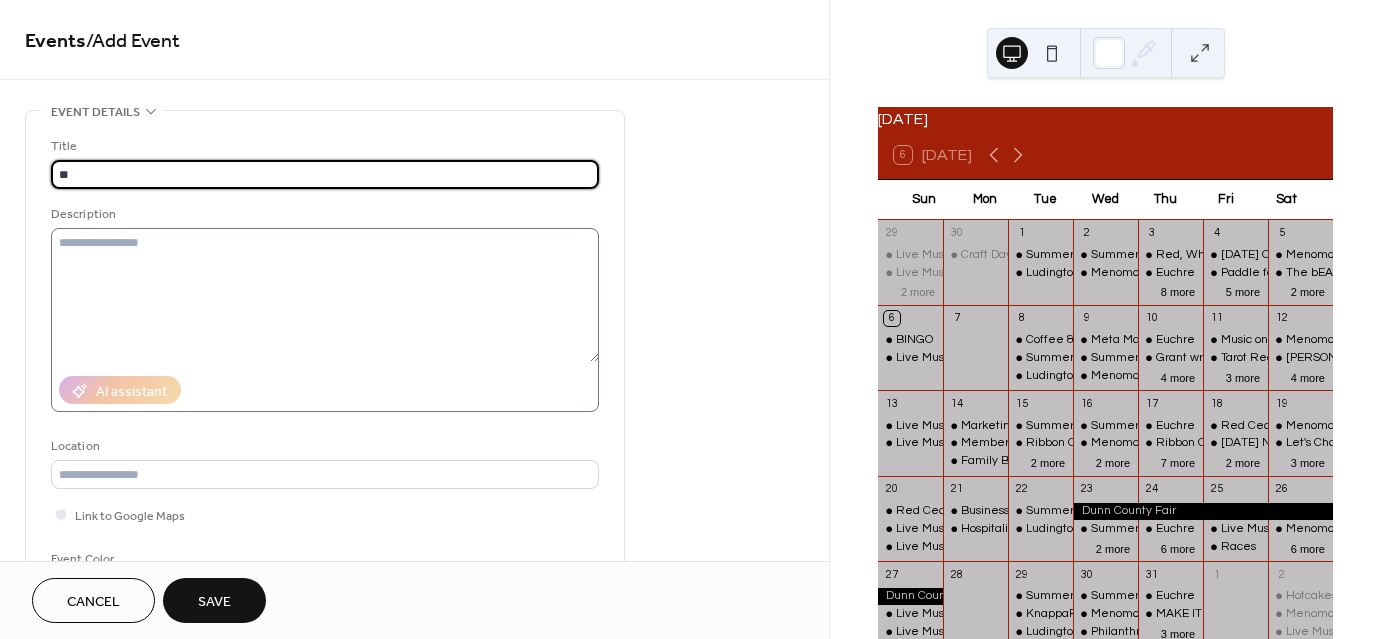 type on "*" 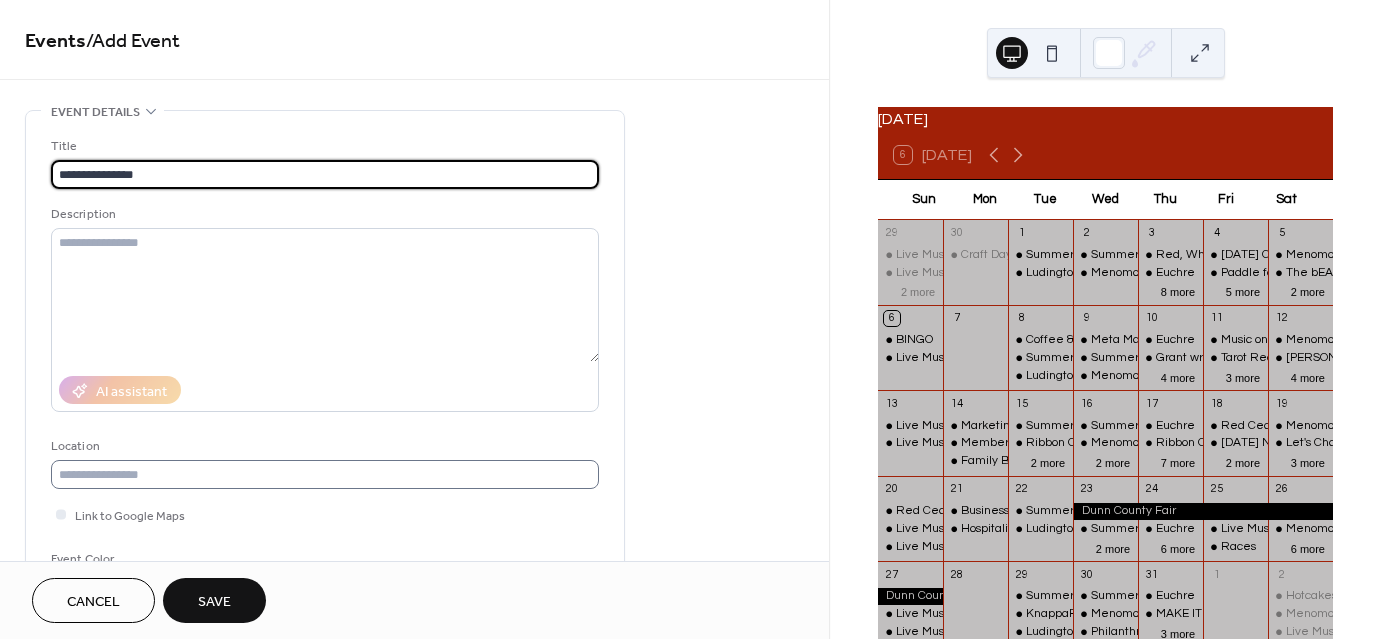 type on "**********" 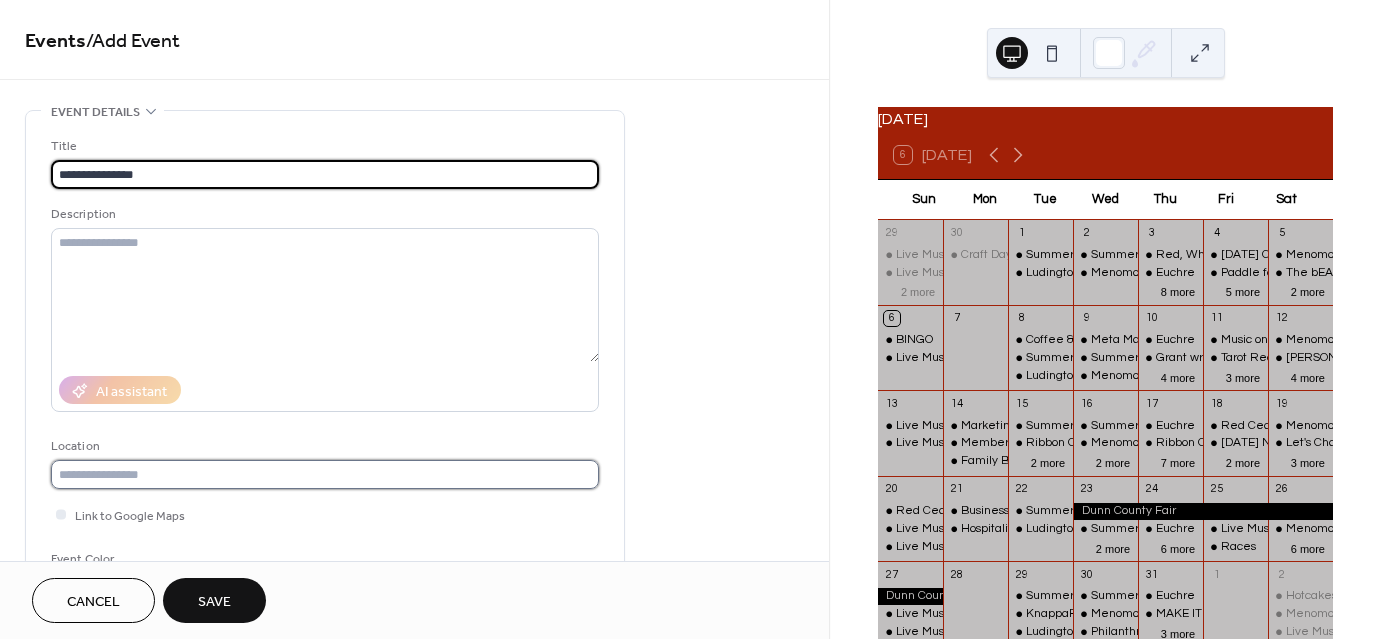 click at bounding box center [325, 474] 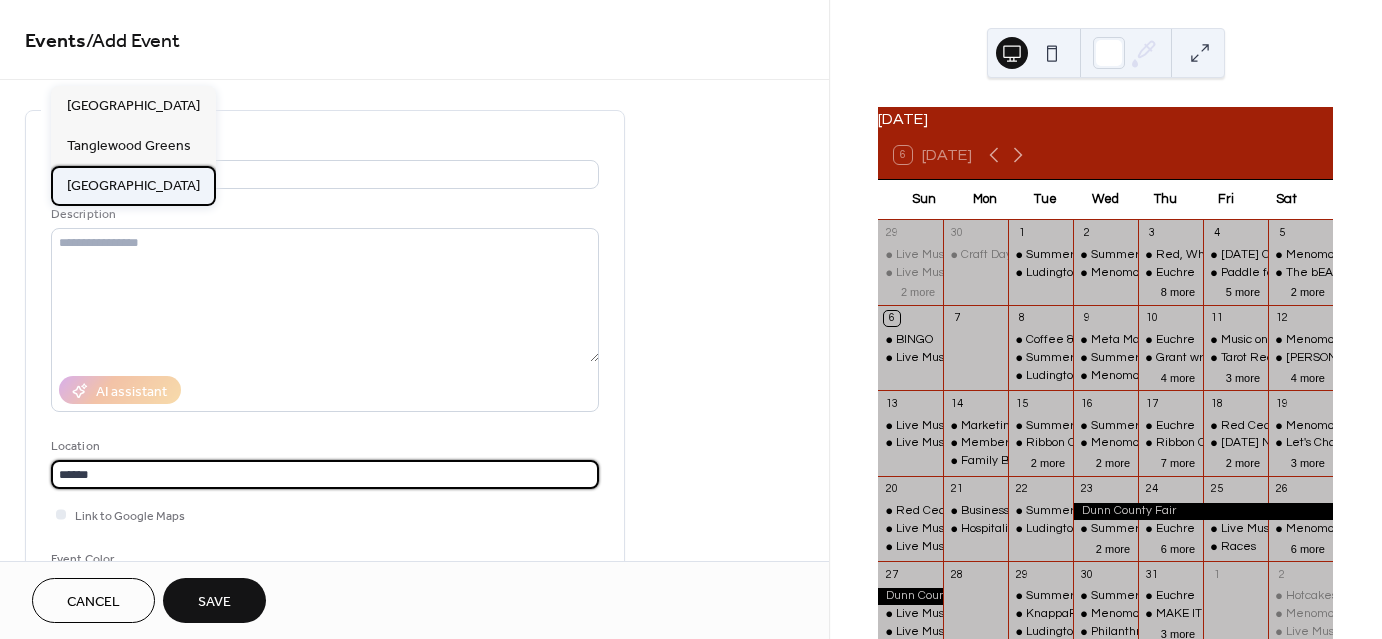 click on "[GEOGRAPHIC_DATA]" at bounding box center [133, 186] 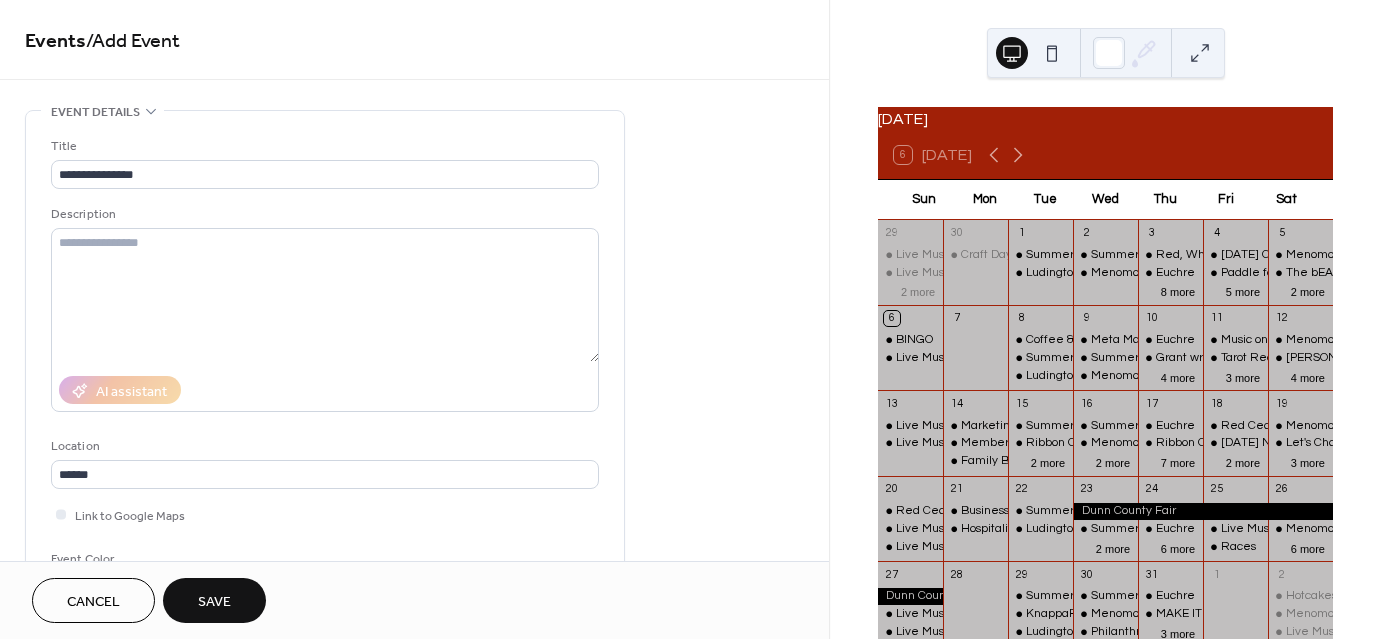 type on "**********" 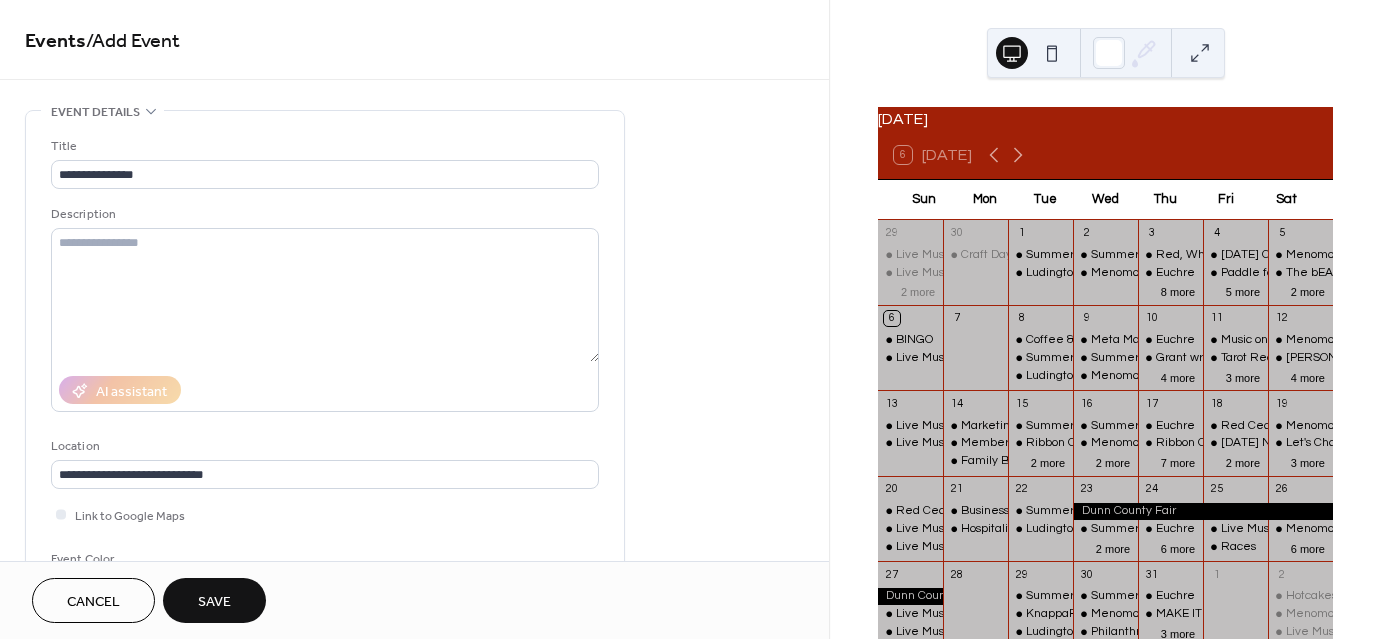 scroll, scrollTop: 300, scrollLeft: 0, axis: vertical 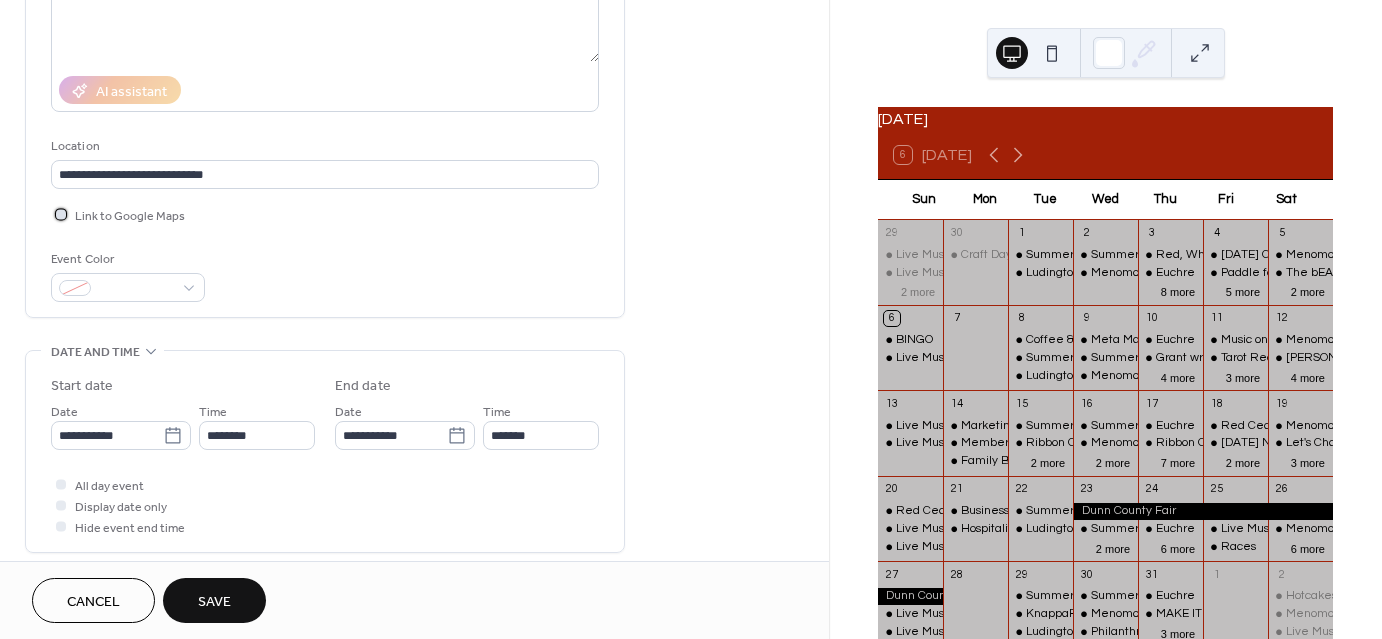 click at bounding box center (61, 214) 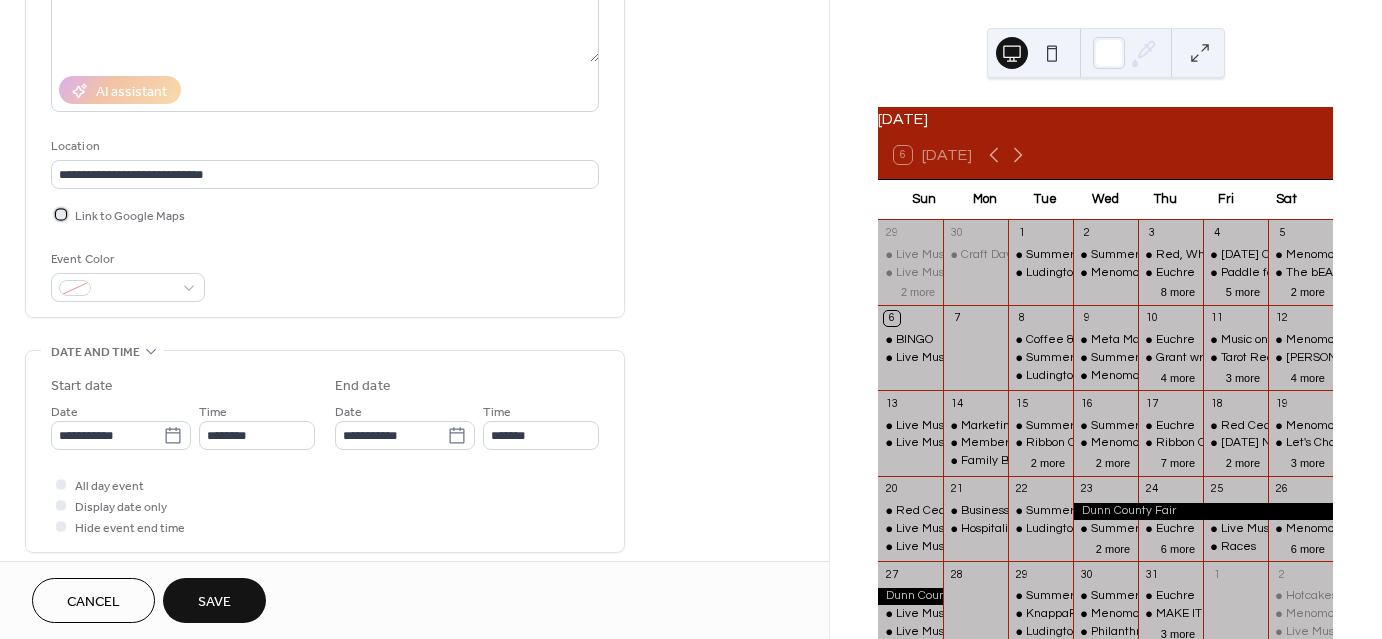 scroll, scrollTop: 500, scrollLeft: 0, axis: vertical 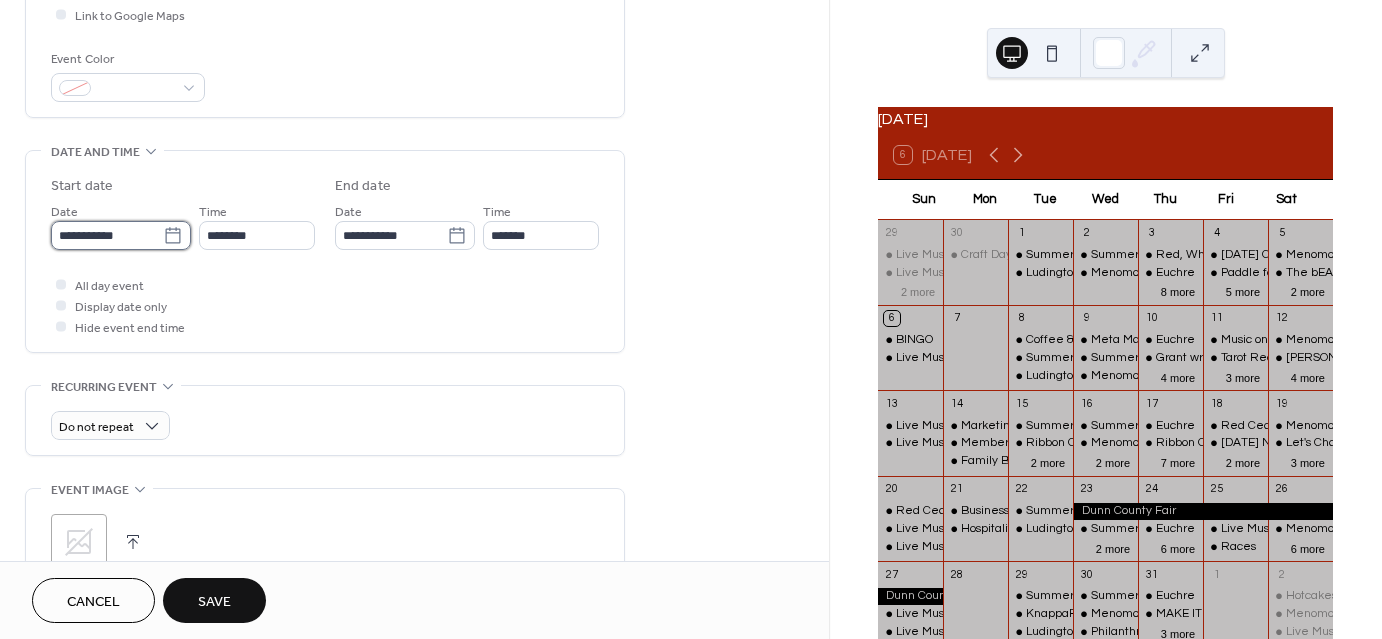 click on "**********" at bounding box center [107, 235] 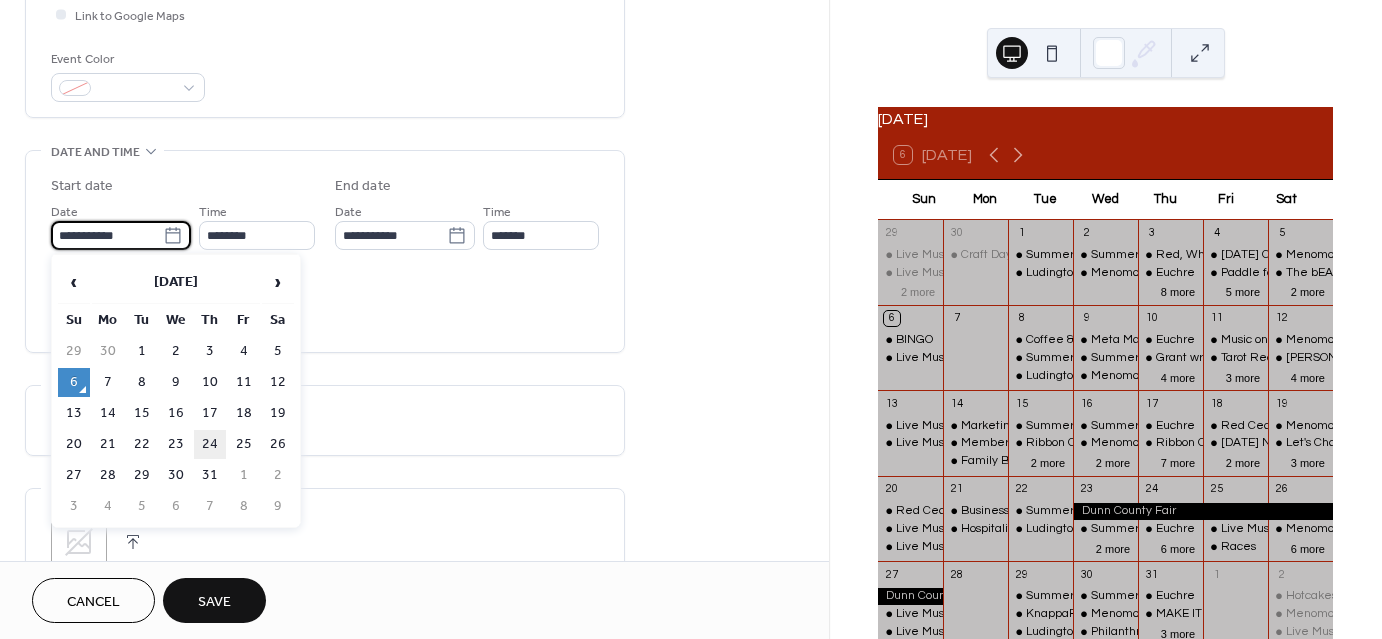 click on "24" at bounding box center (210, 444) 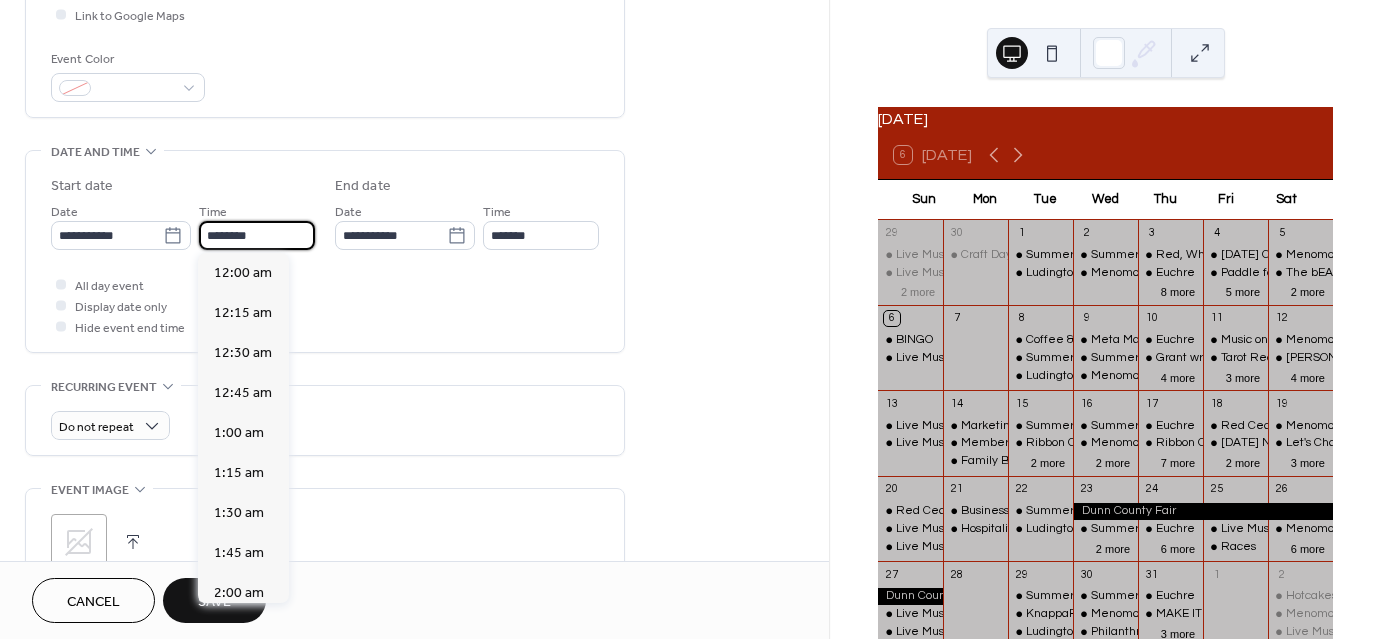 click on "********" at bounding box center (257, 235) 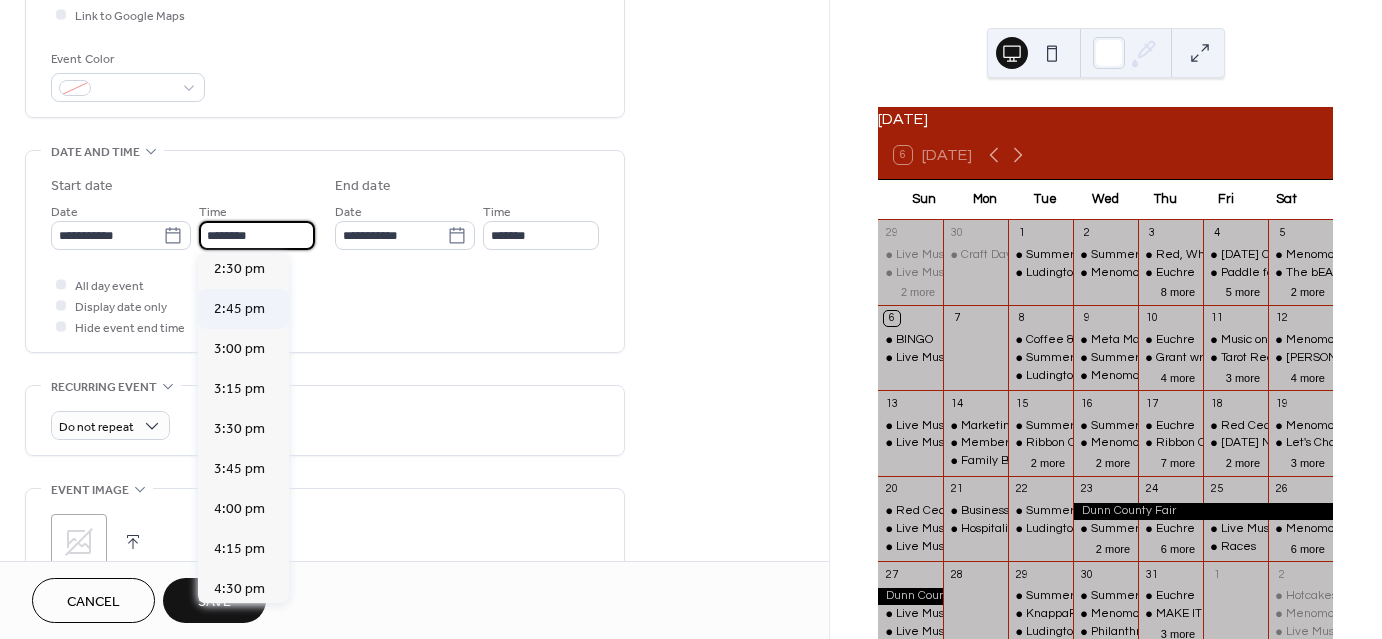 scroll, scrollTop: 2429, scrollLeft: 0, axis: vertical 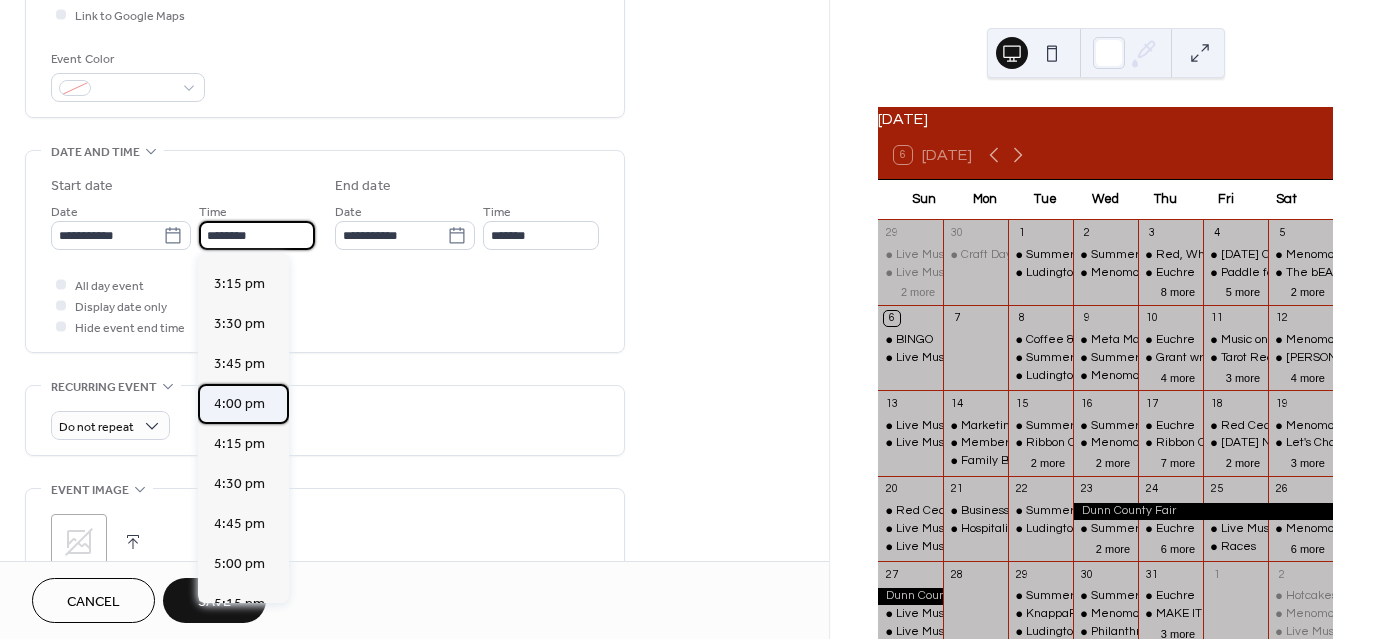click on "4:00 pm" at bounding box center [243, 404] 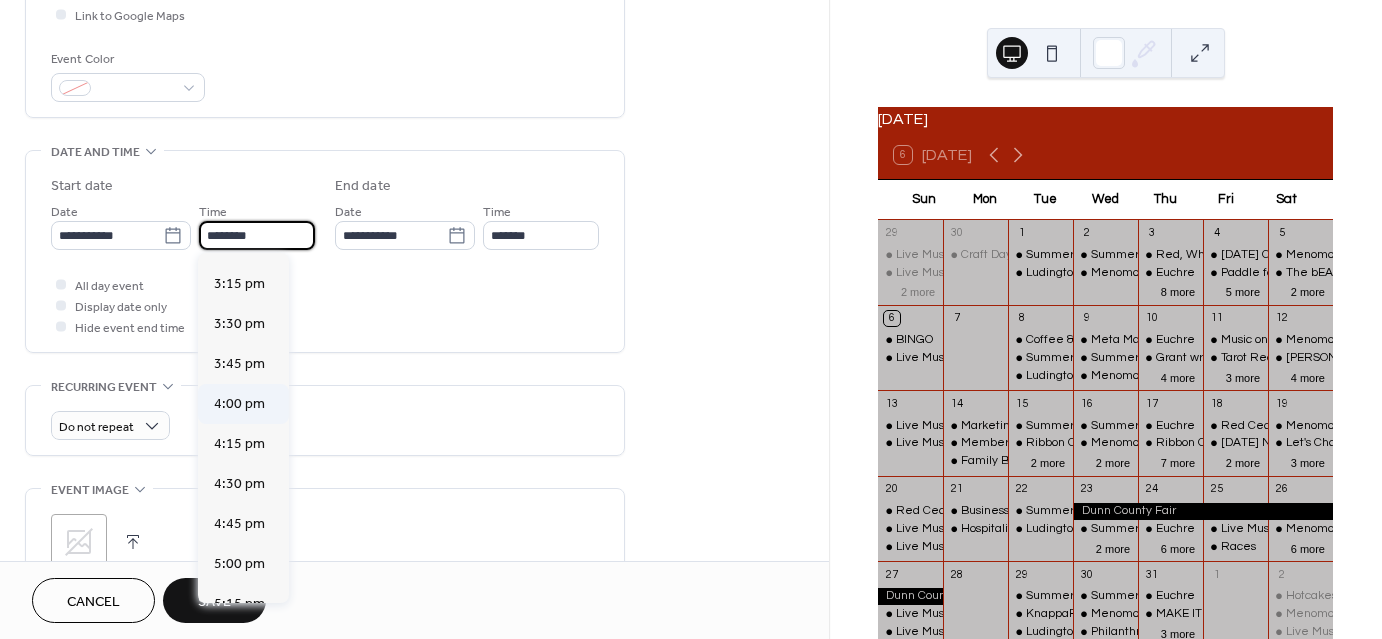 type on "*******" 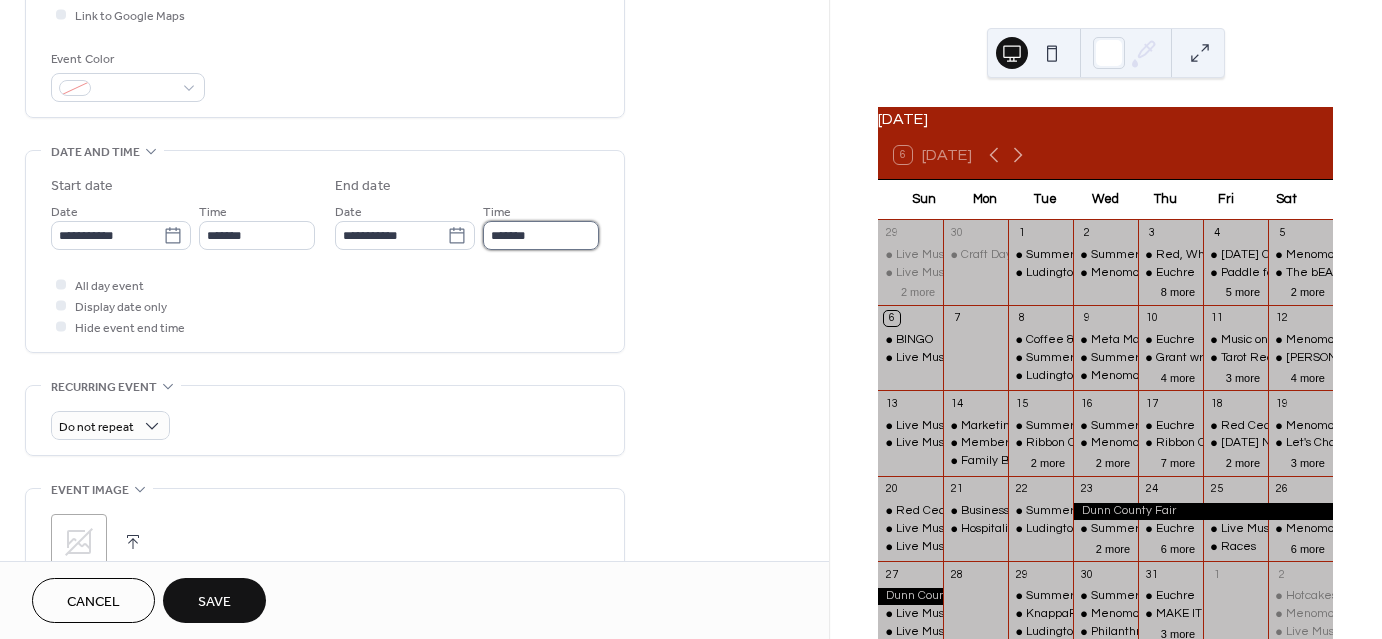 click on "*******" at bounding box center (541, 235) 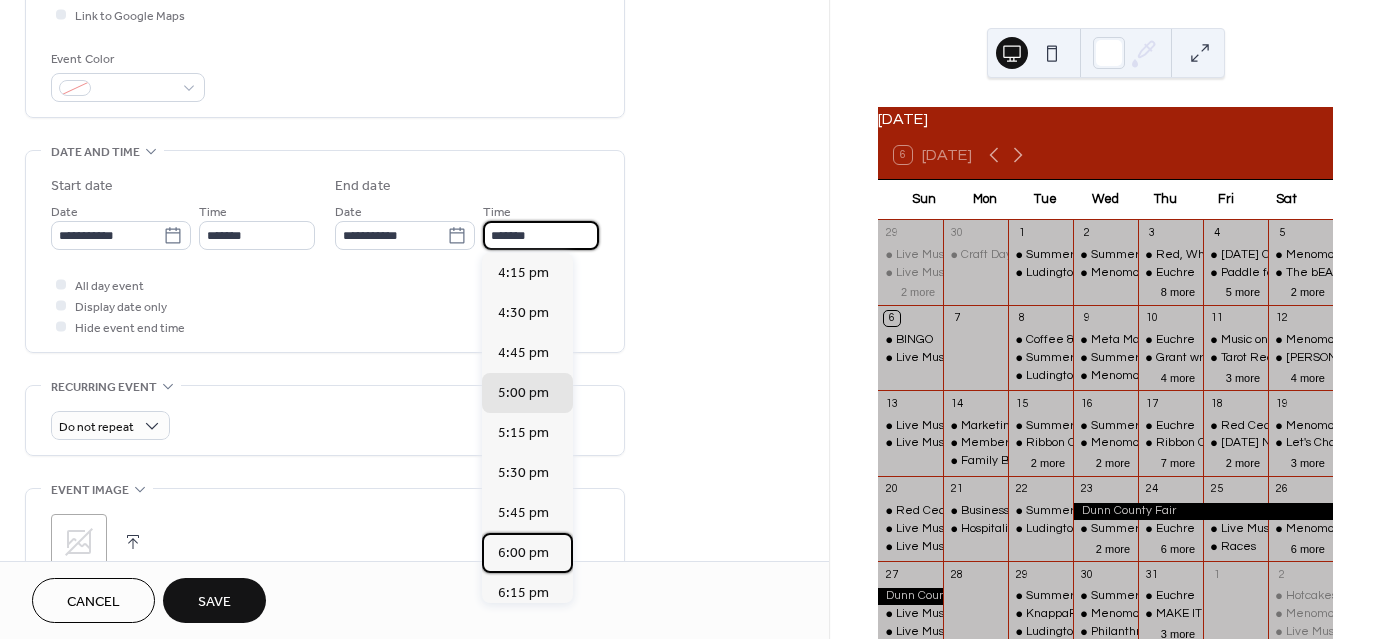 click on "6:00 pm" at bounding box center [523, 553] 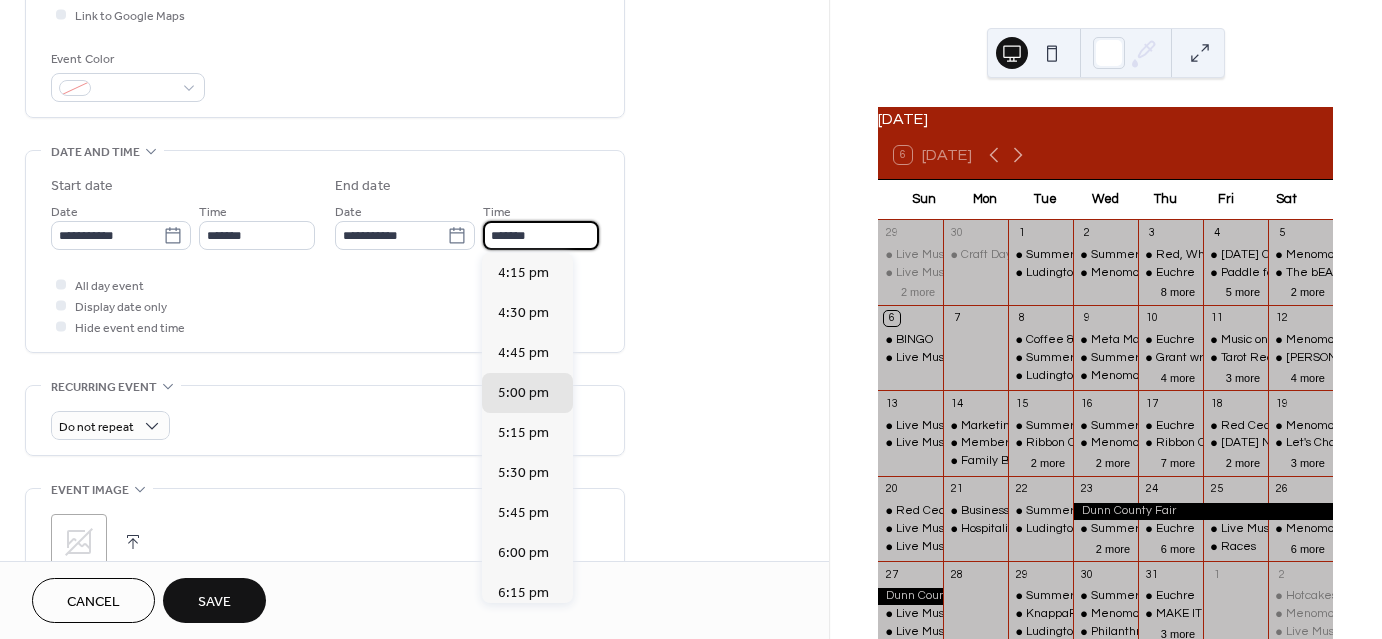 type on "*******" 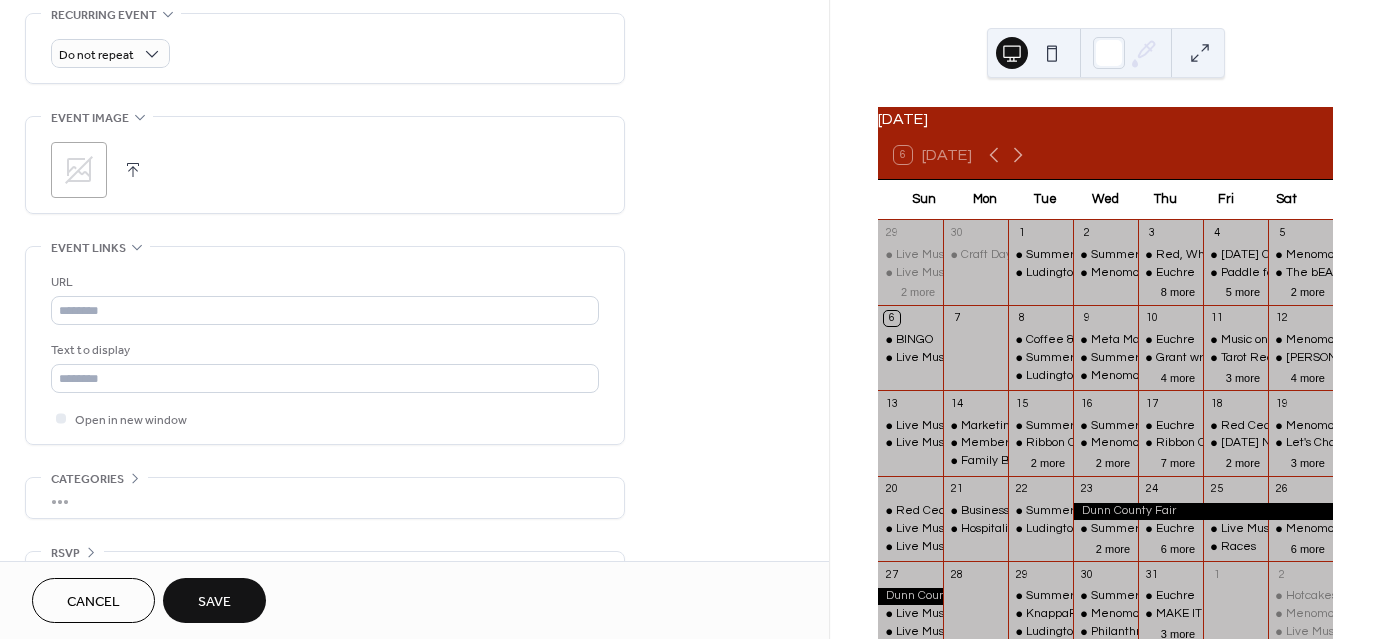 scroll, scrollTop: 900, scrollLeft: 0, axis: vertical 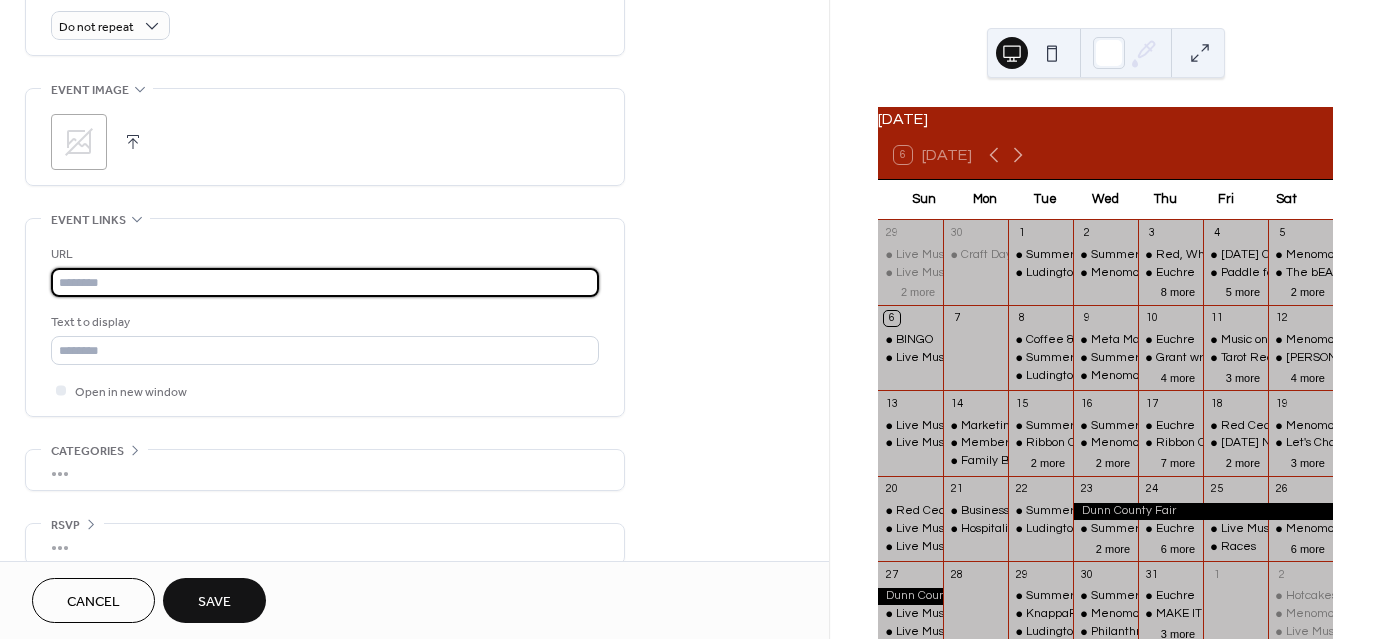 paste on "**********" 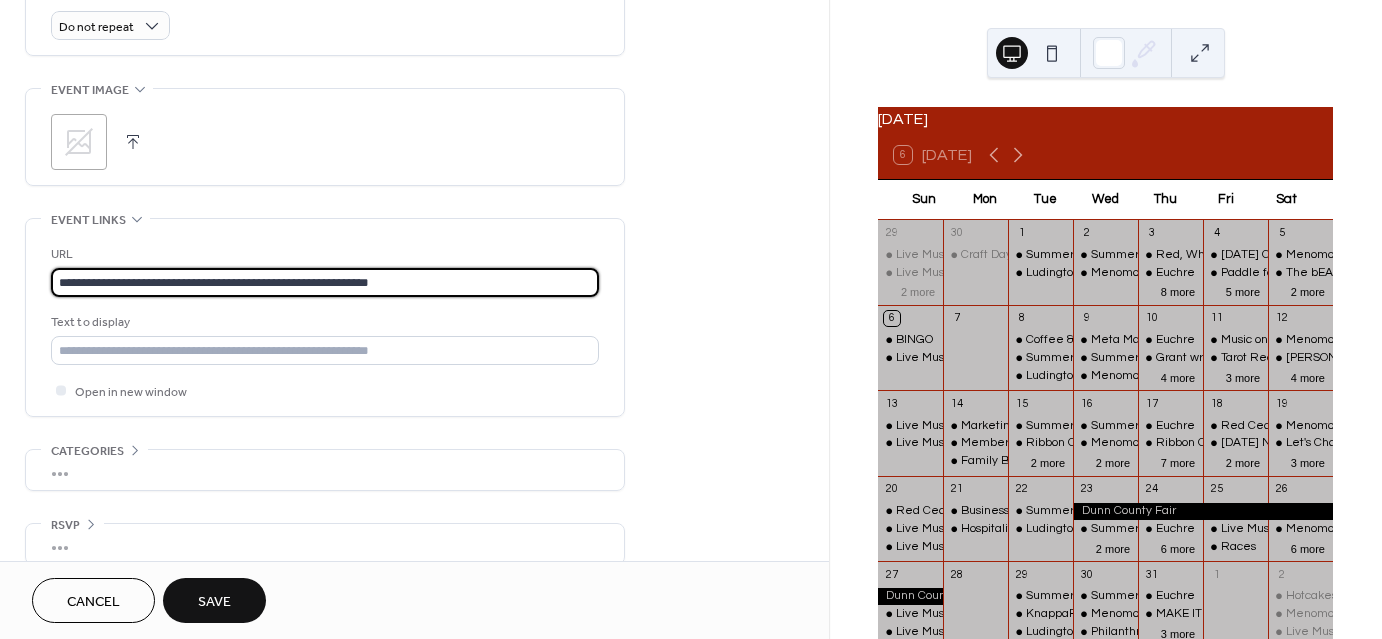 type on "**********" 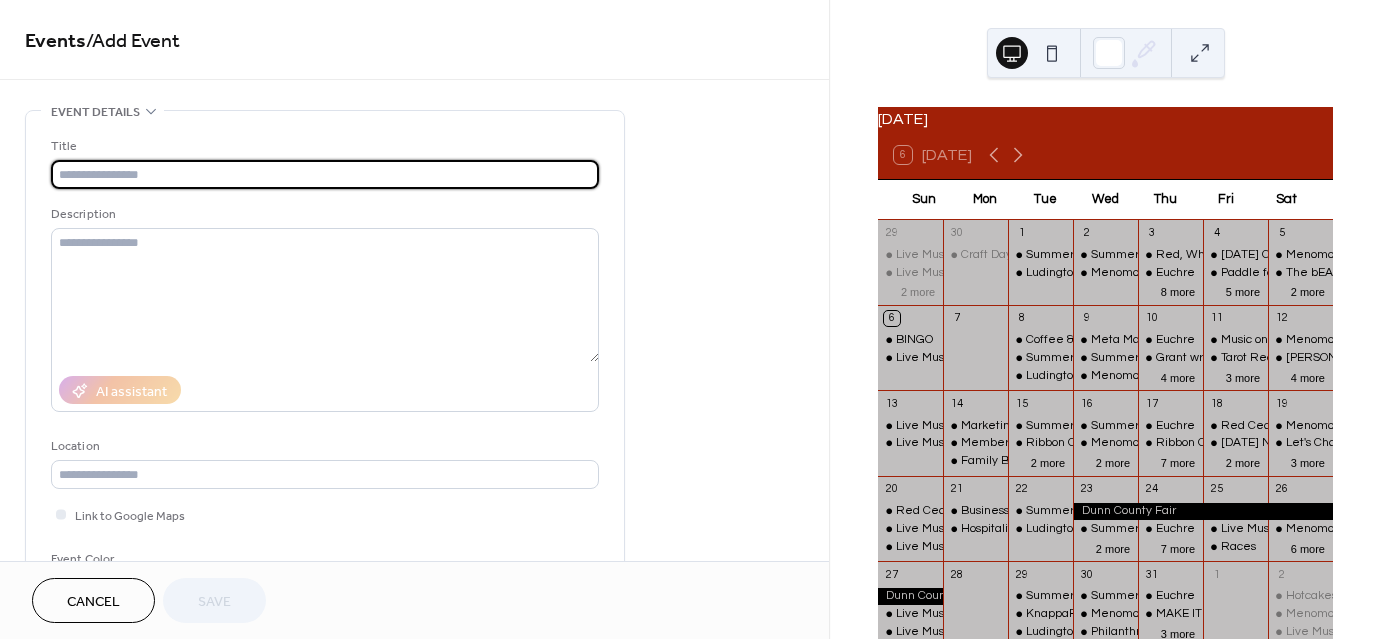 scroll, scrollTop: 0, scrollLeft: 0, axis: both 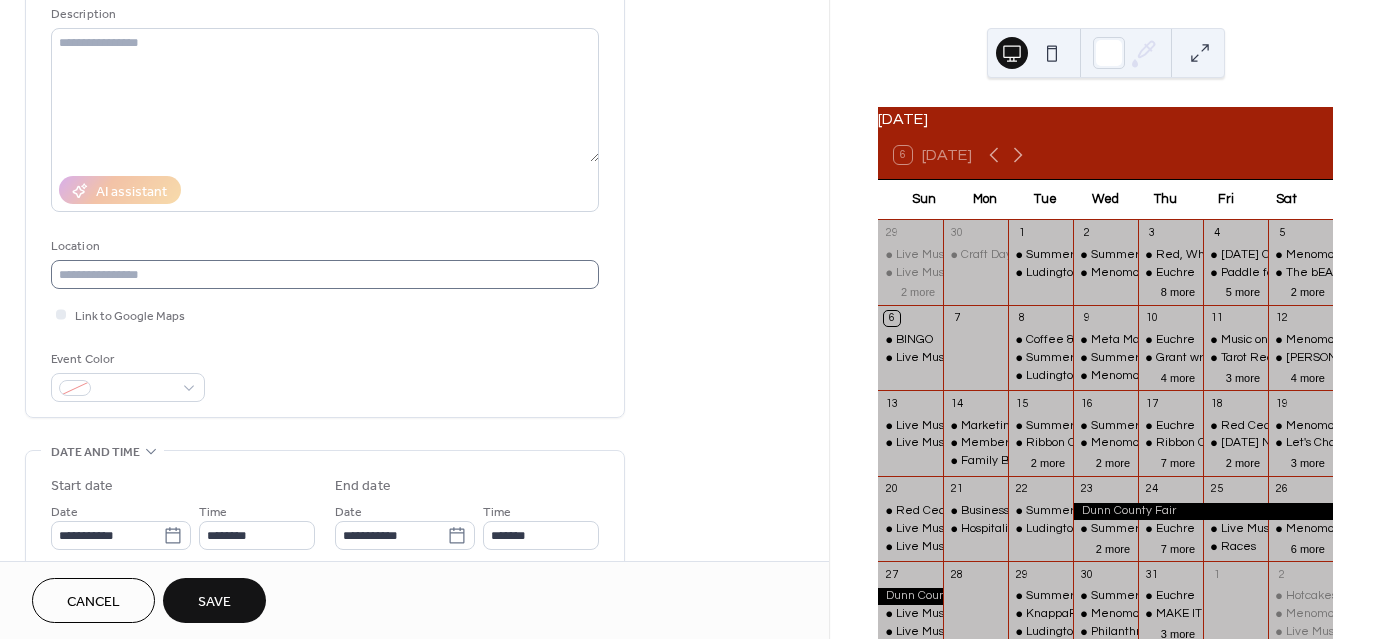 type on "**********" 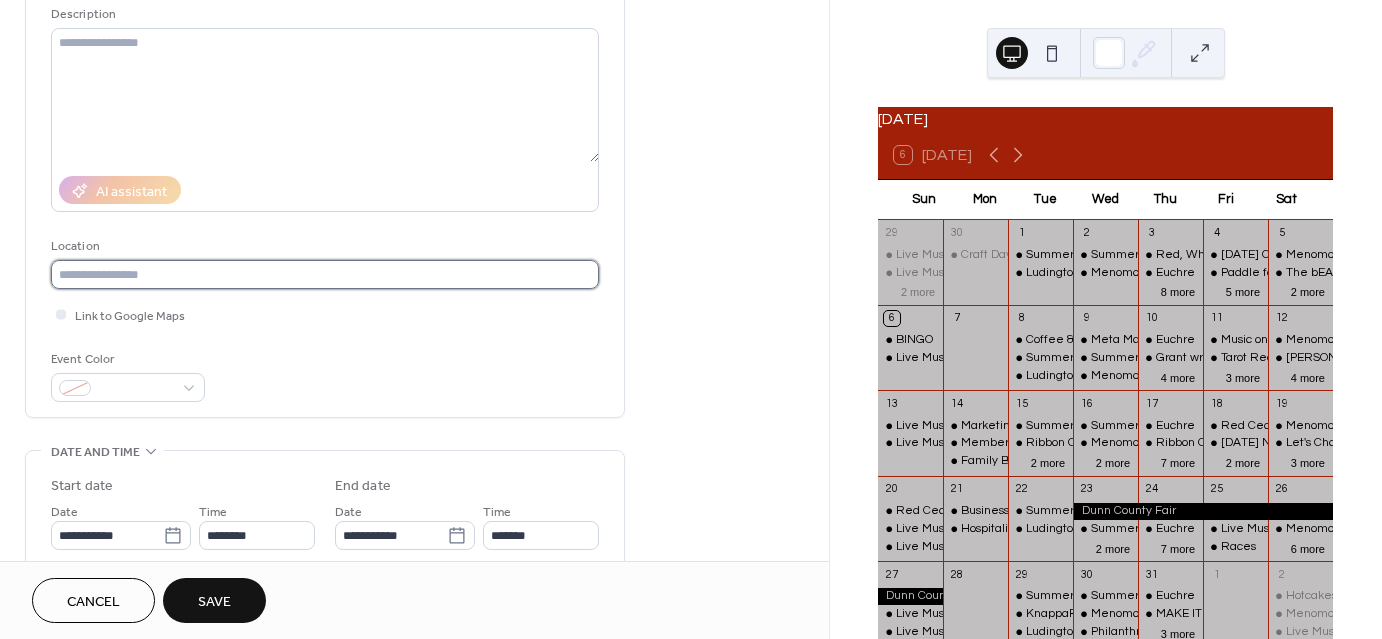 click at bounding box center (325, 274) 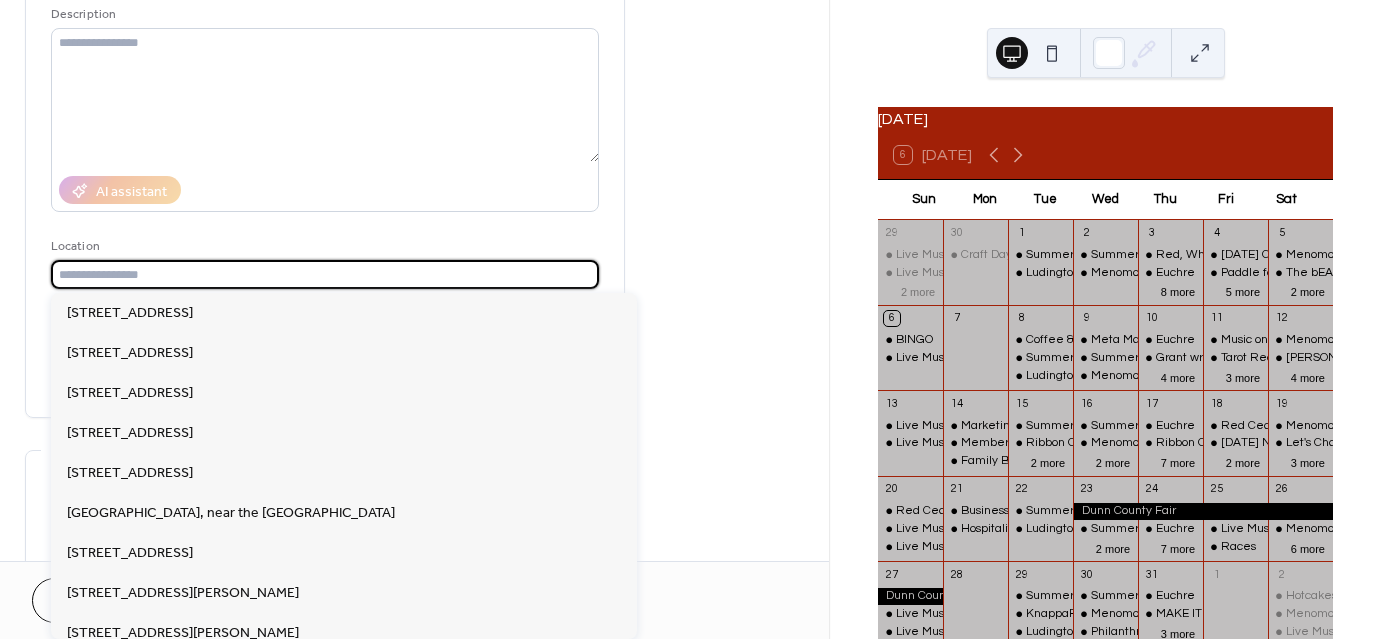 type on "*" 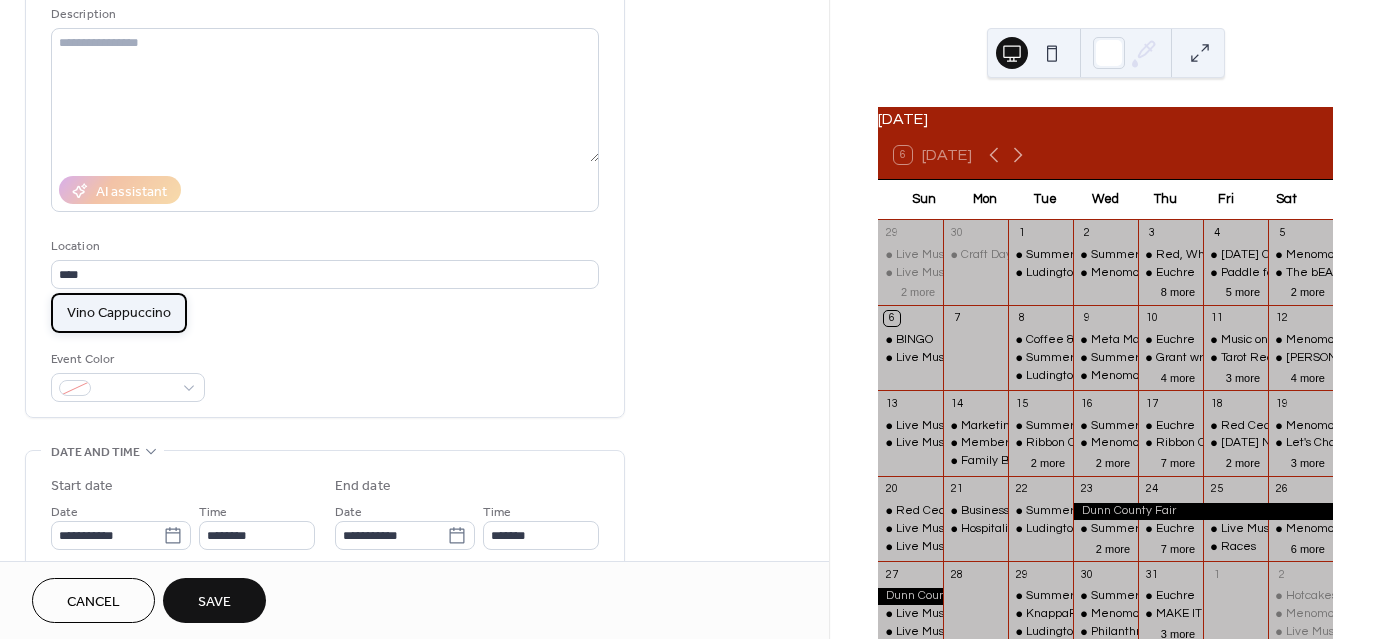 click on "Vino Cappuccino" at bounding box center (119, 312) 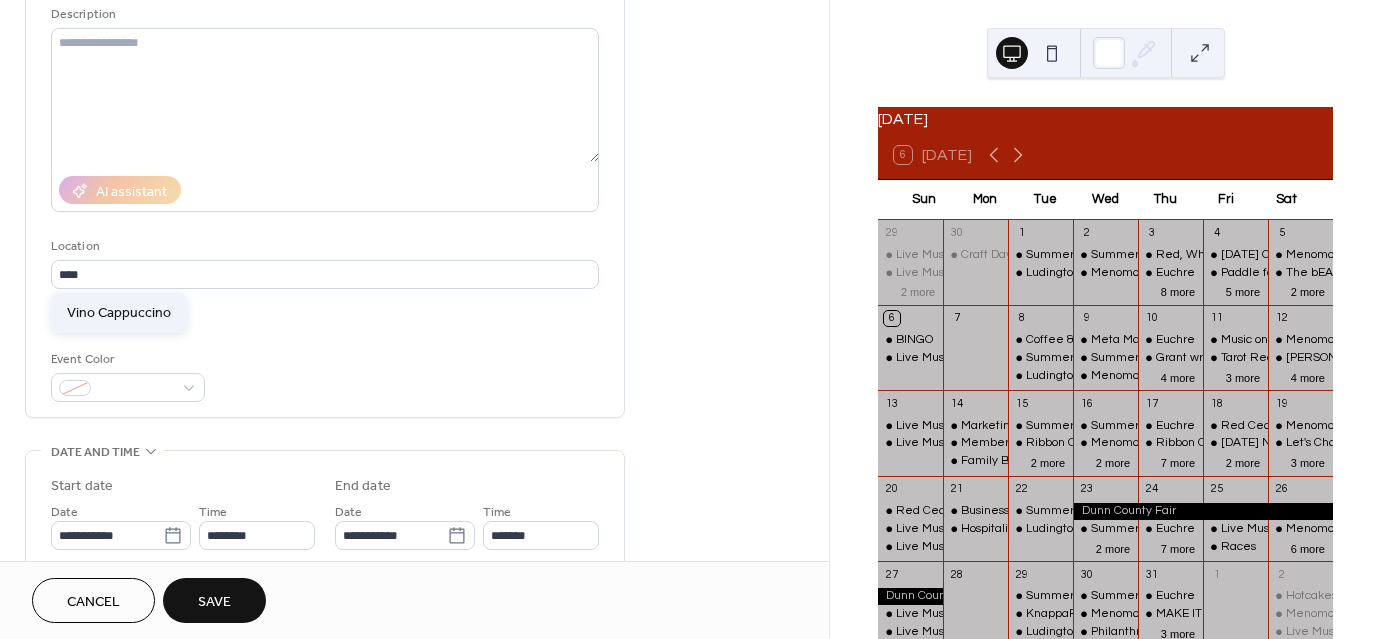 type on "**********" 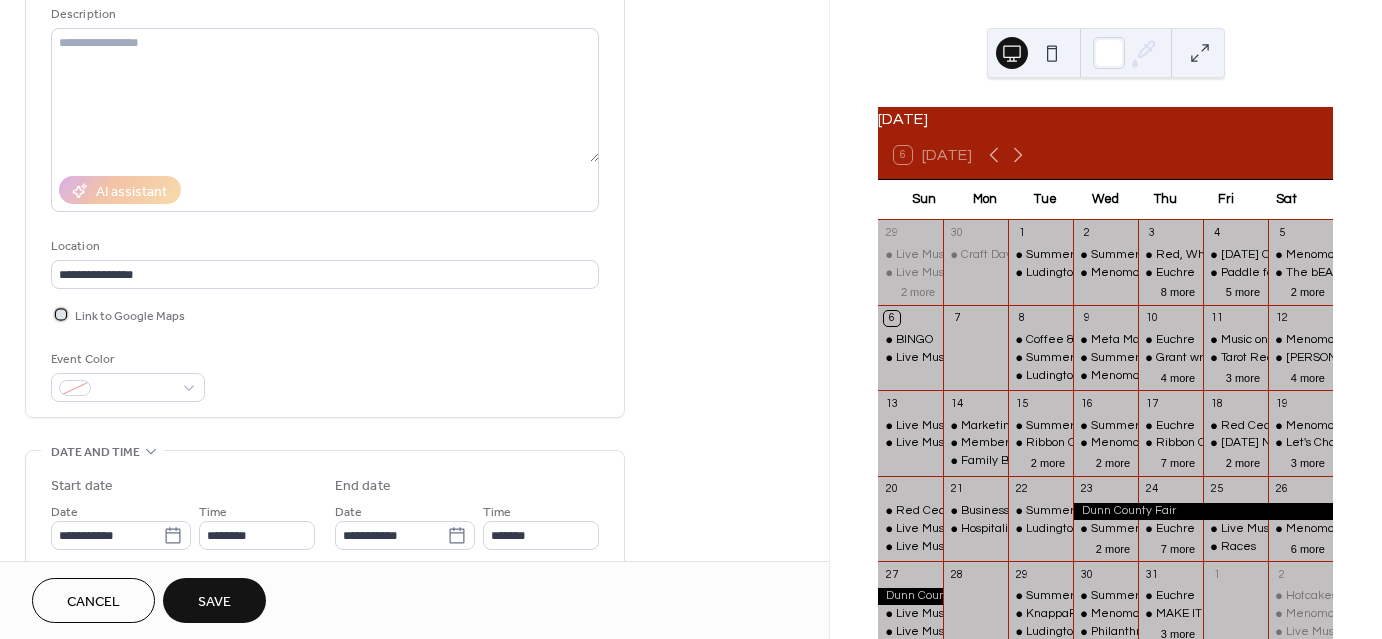 click at bounding box center (61, 314) 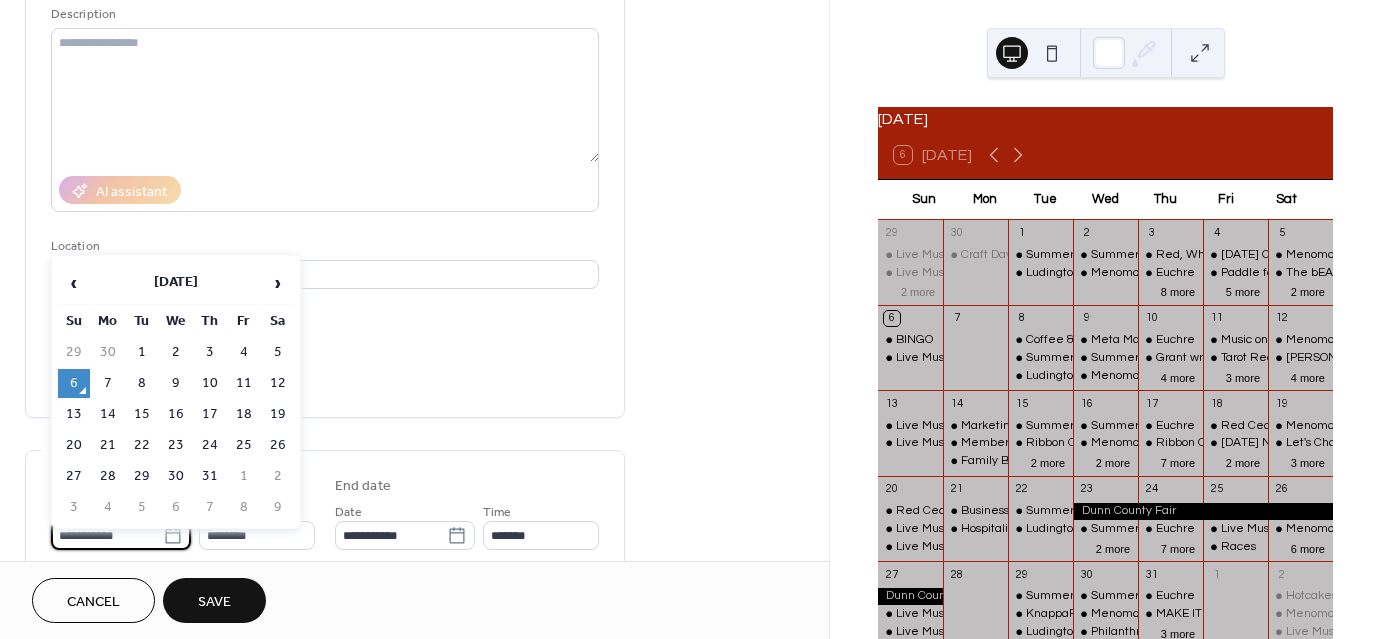 click on "**********" at bounding box center (107, 535) 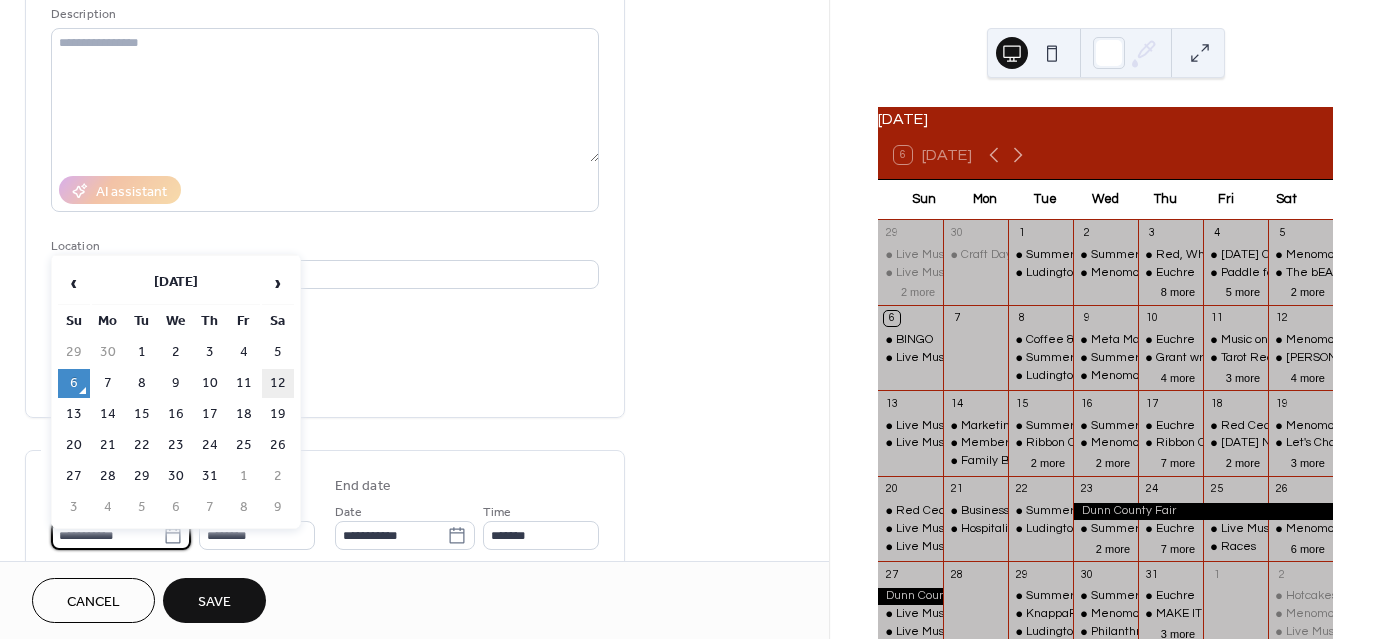 click on "12" at bounding box center [278, 383] 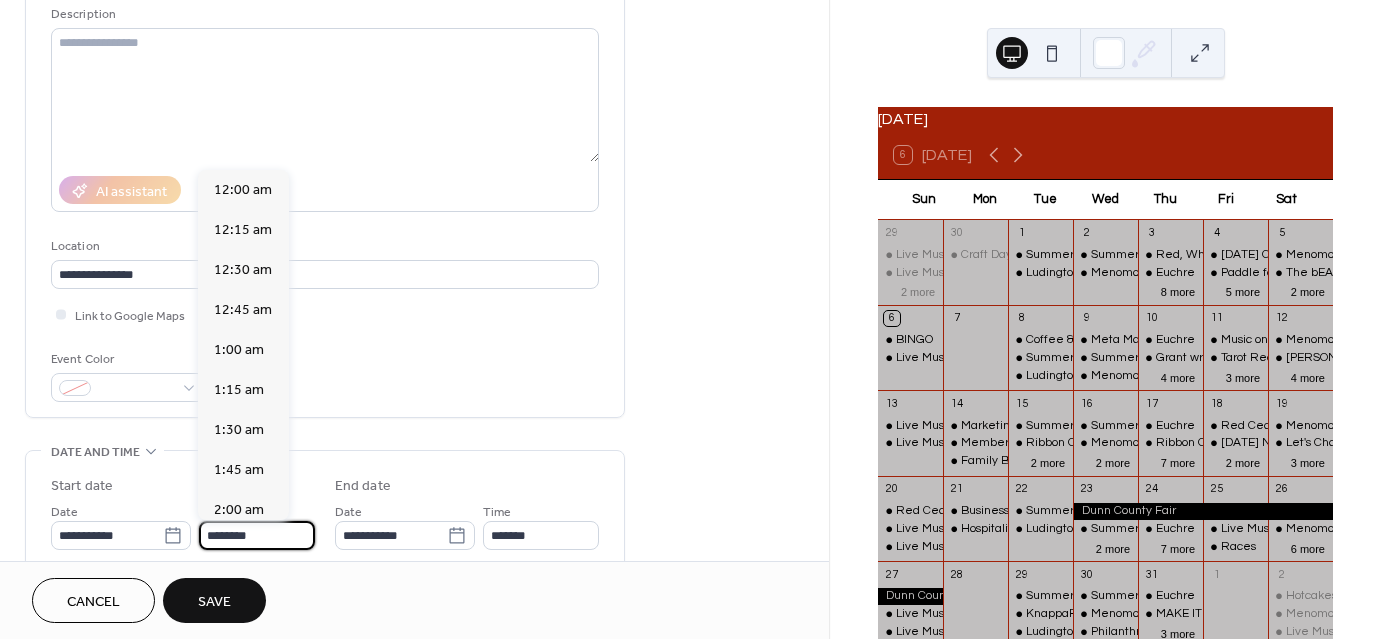 click on "********" at bounding box center (257, 535) 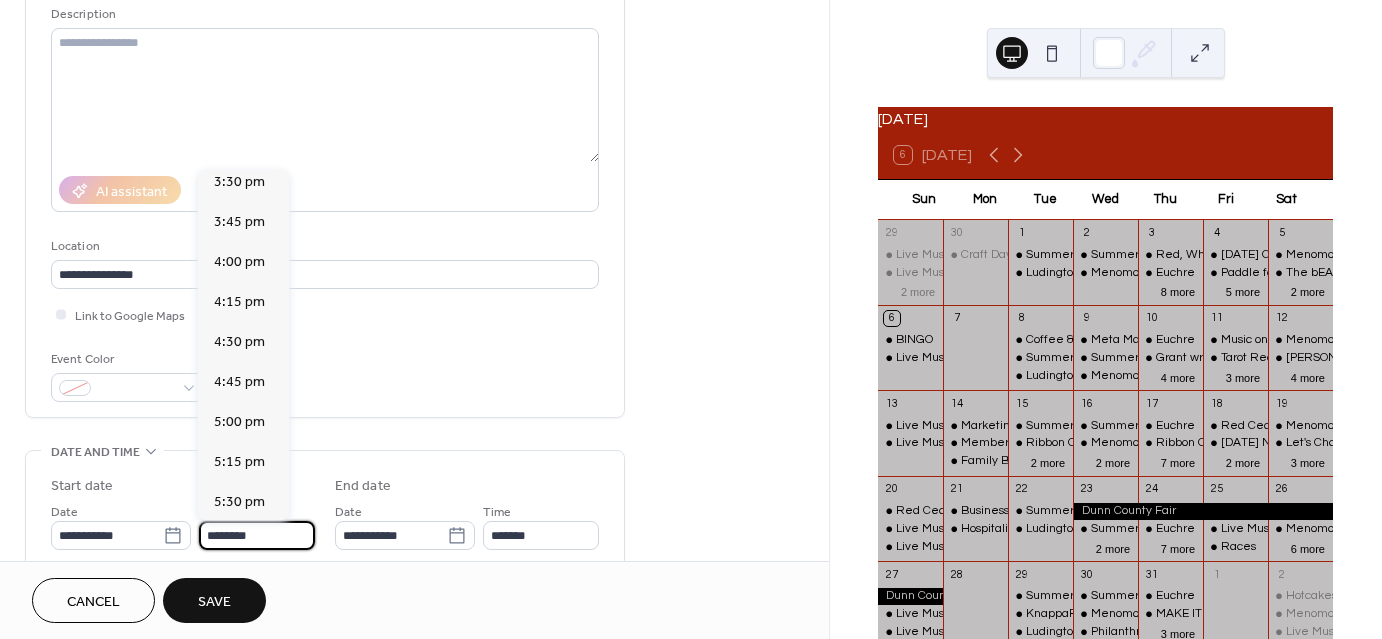 scroll, scrollTop: 2529, scrollLeft: 0, axis: vertical 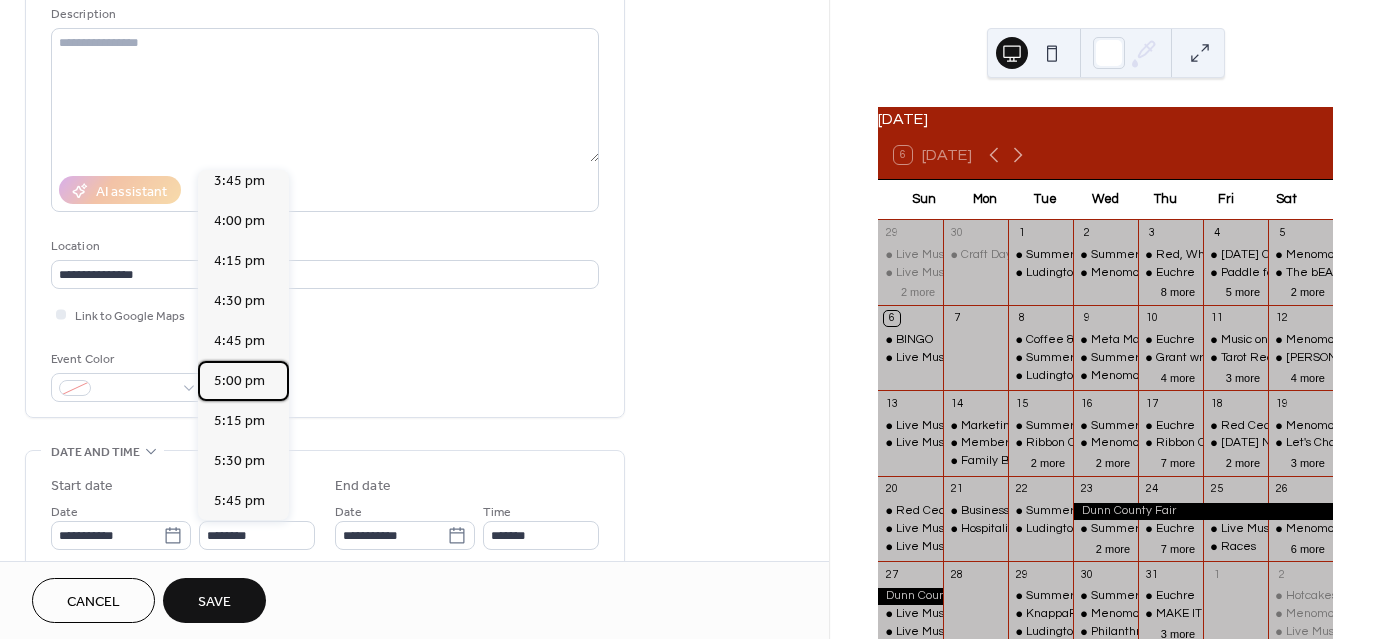 click on "5:00 pm" at bounding box center (239, 381) 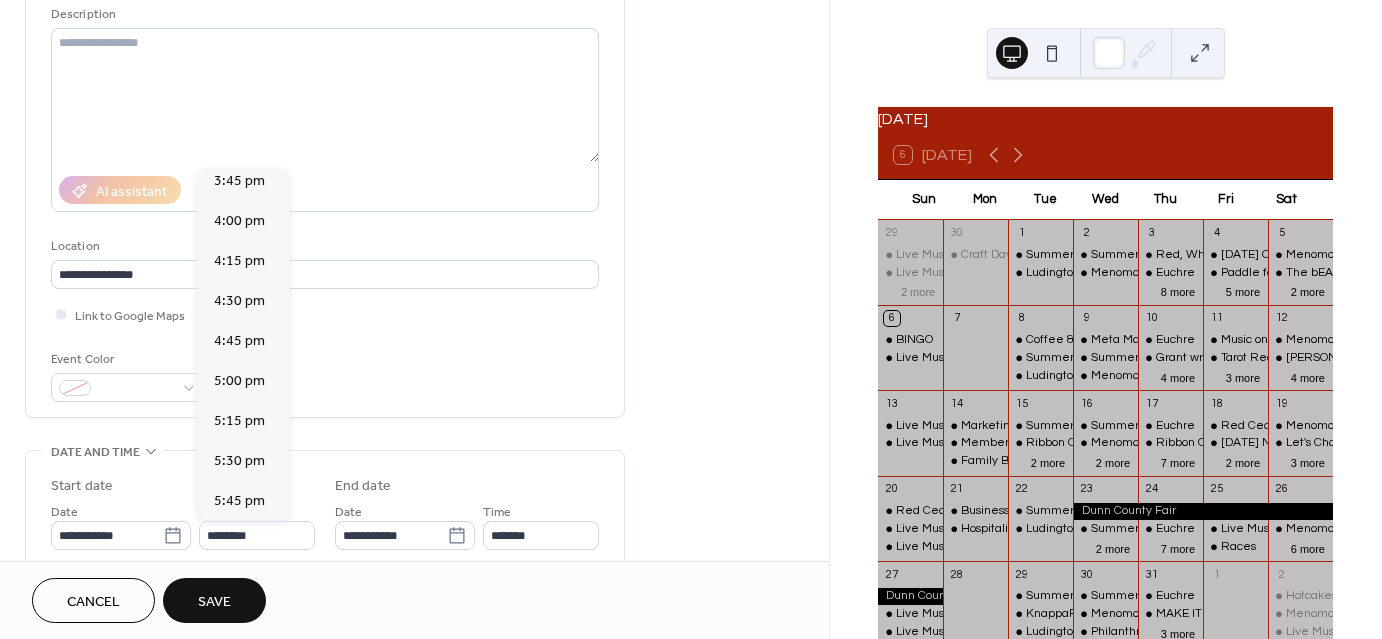 type on "*******" 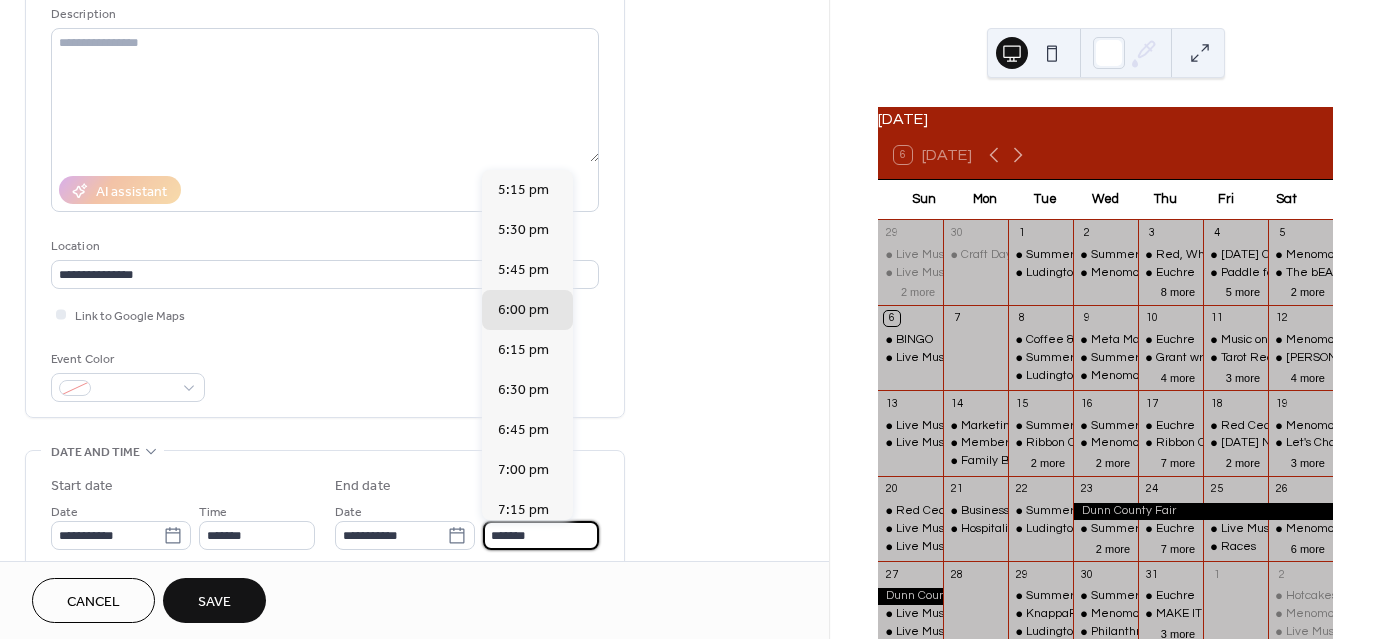 click on "*******" at bounding box center [541, 535] 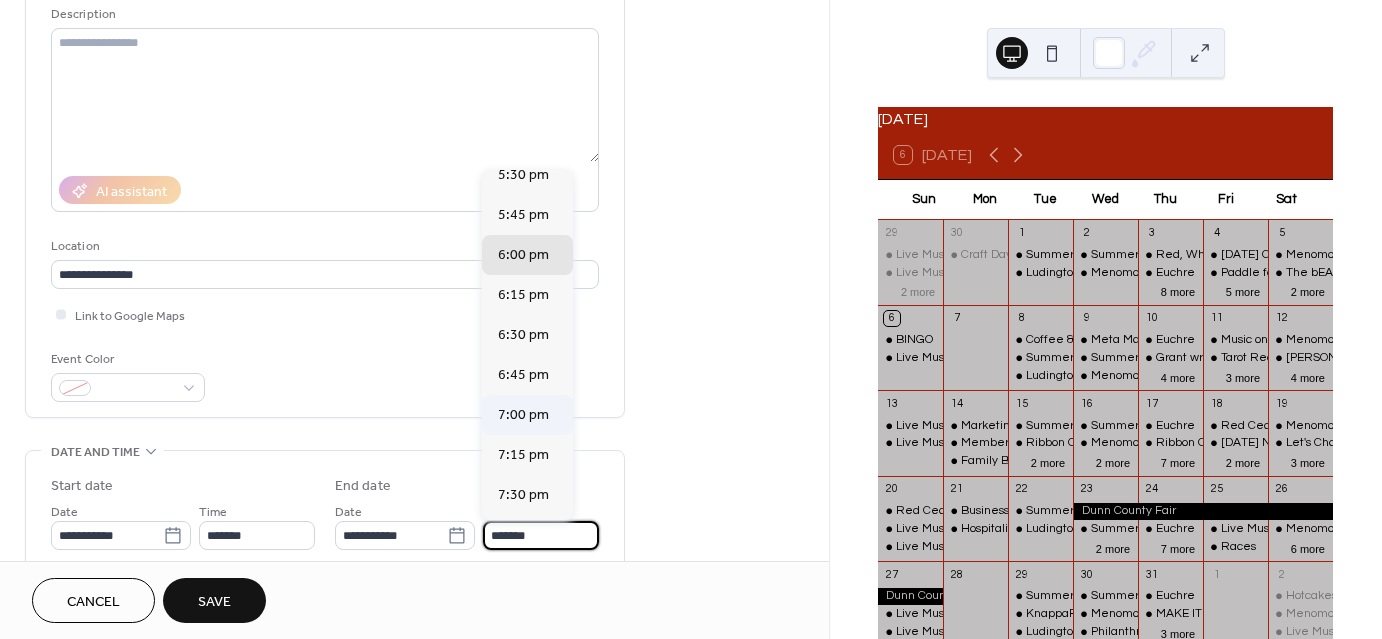 scroll, scrollTop: 100, scrollLeft: 0, axis: vertical 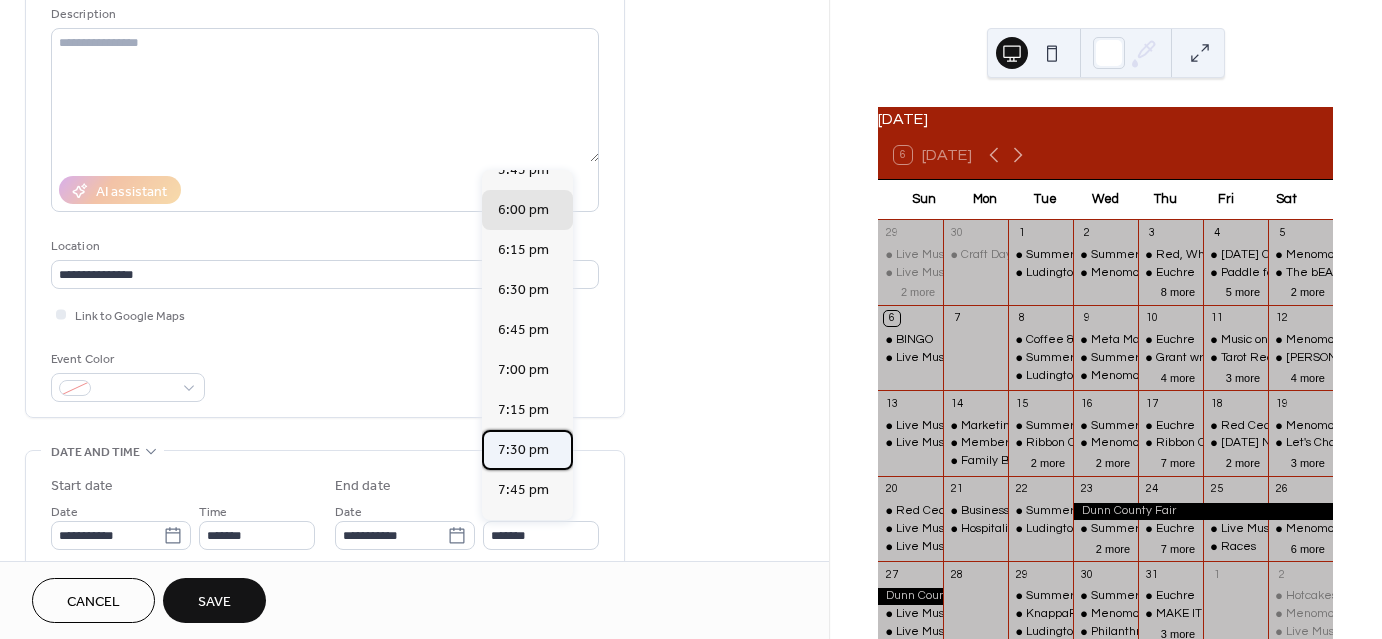 click on "7:30 pm" at bounding box center [523, 450] 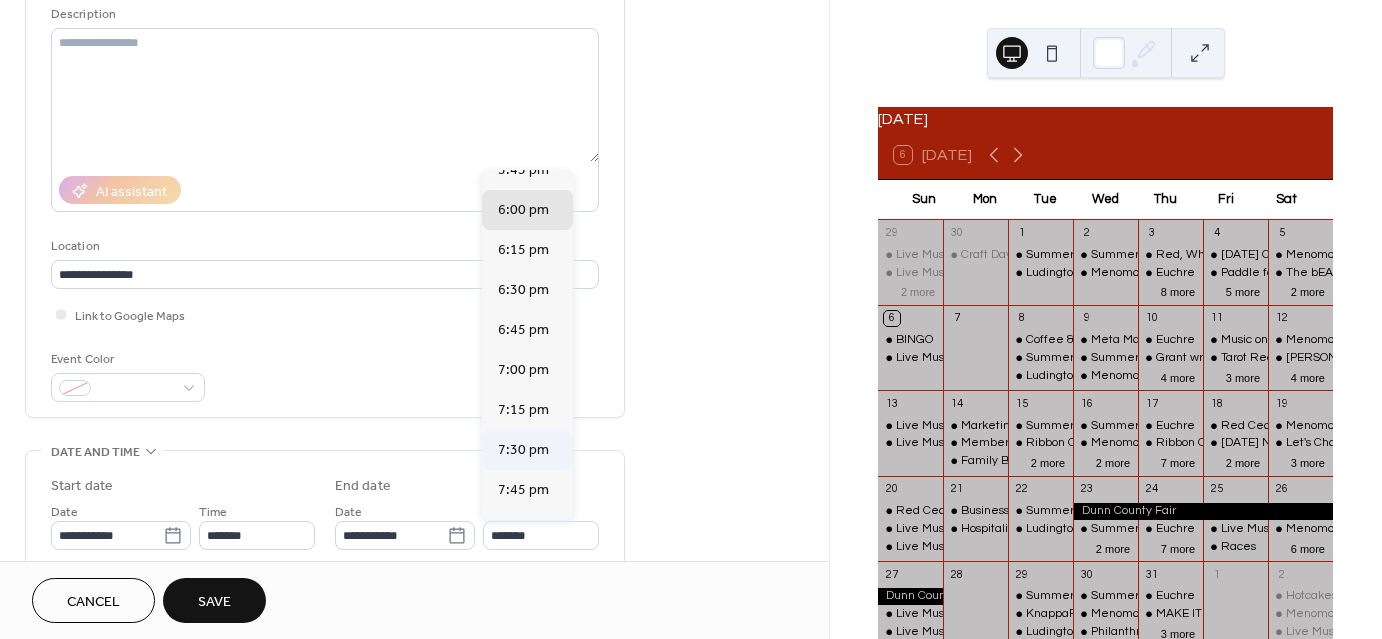 type on "*******" 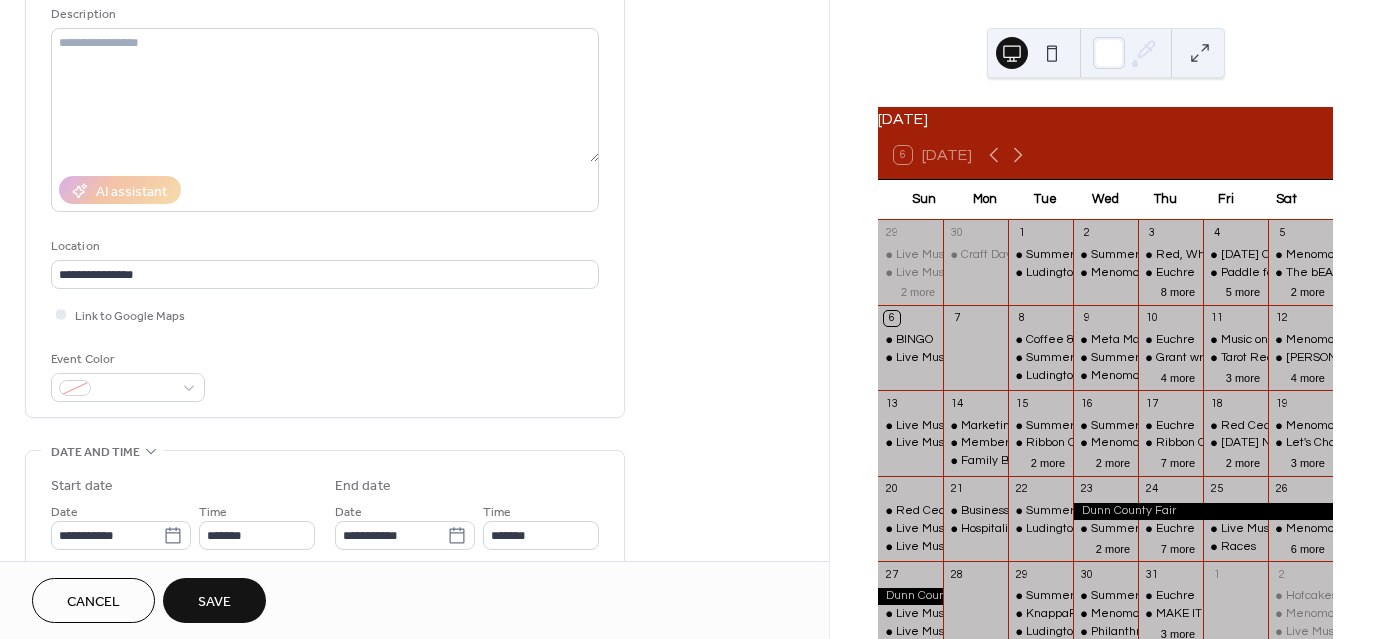click on "**********" at bounding box center [414, 597] 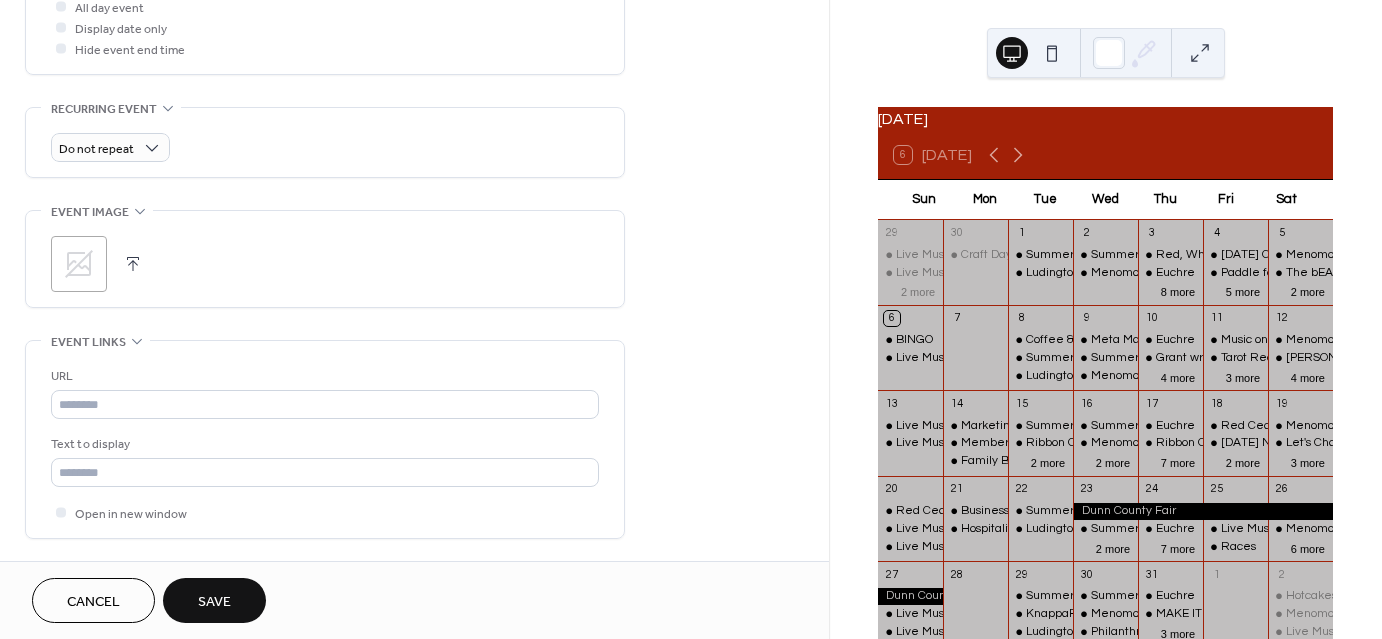 scroll, scrollTop: 800, scrollLeft: 0, axis: vertical 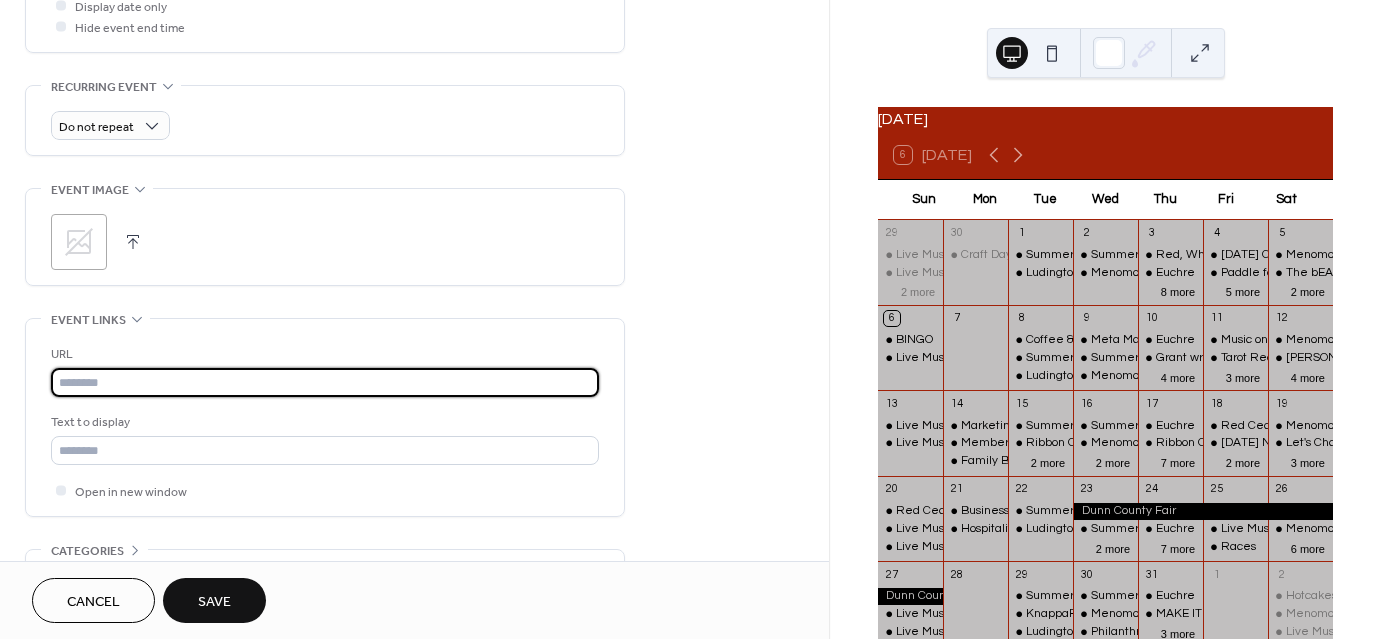 paste on "**********" 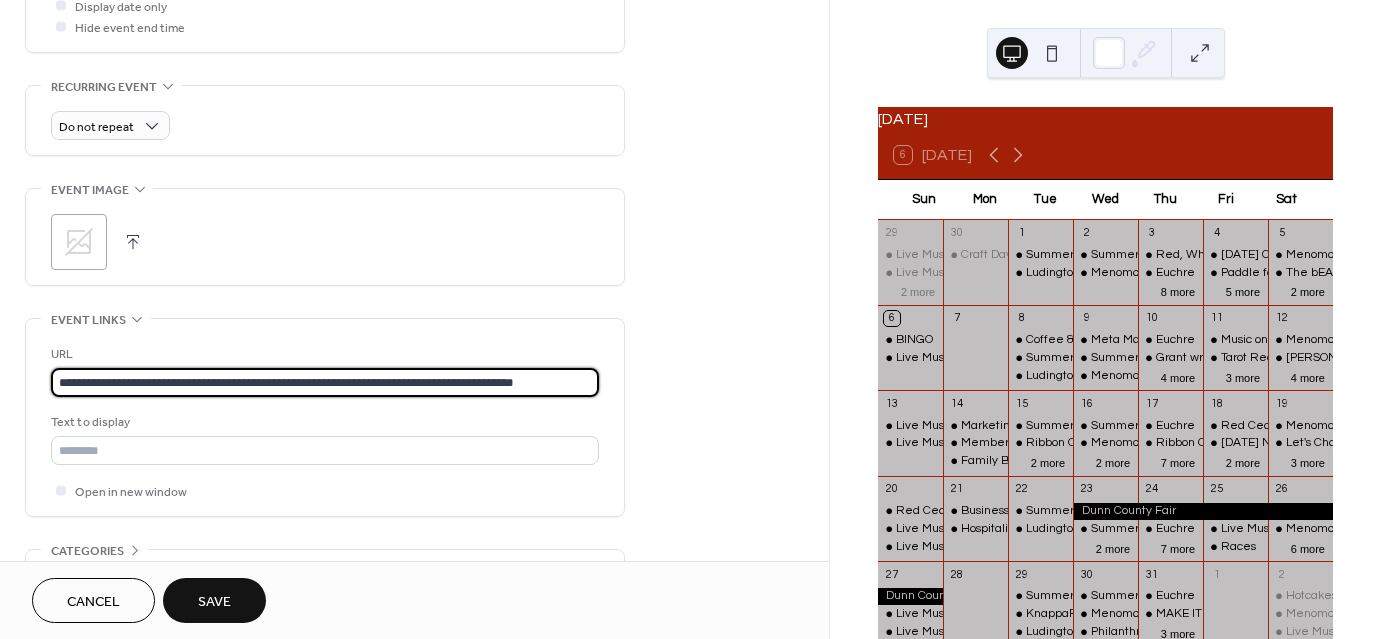 scroll, scrollTop: 0, scrollLeft: 5, axis: horizontal 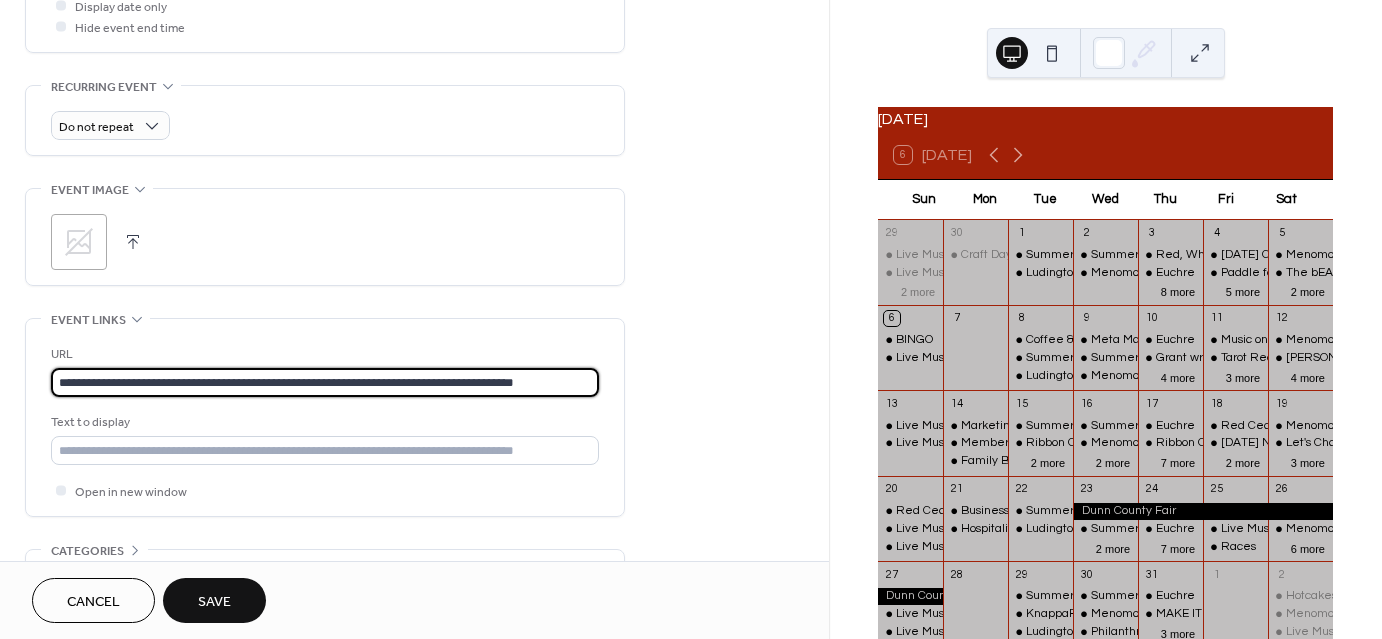 type on "**********" 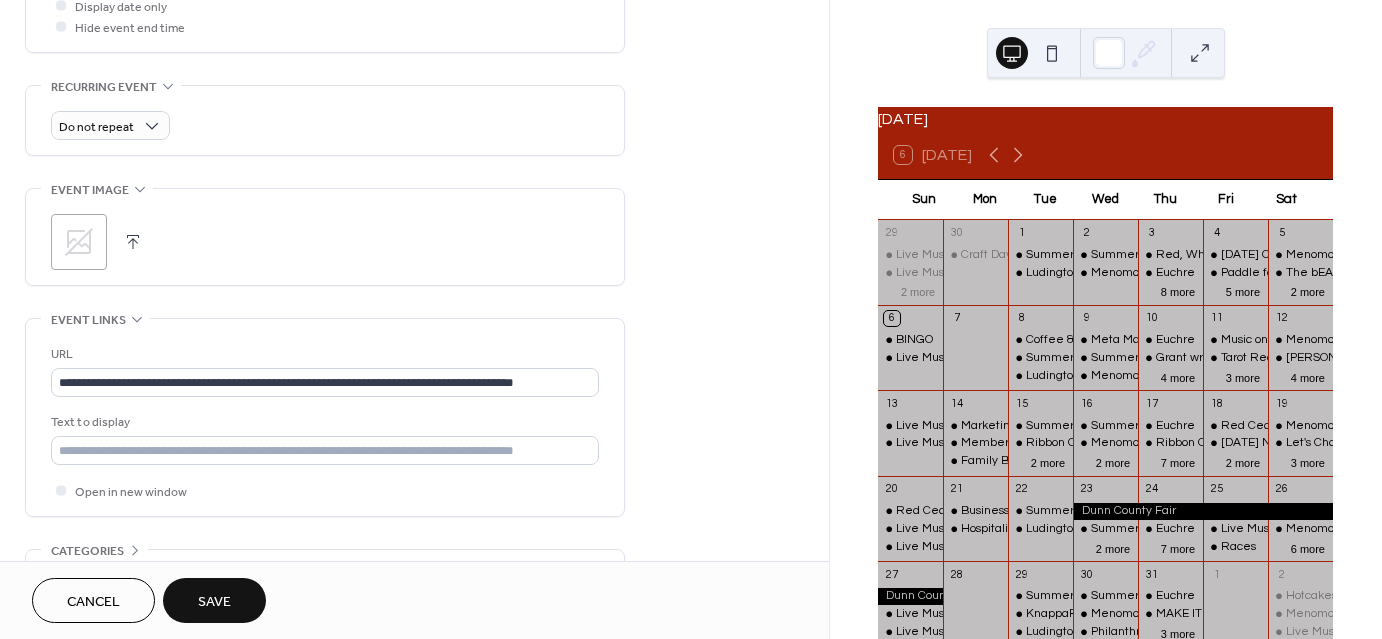 click on "Save" at bounding box center (214, 602) 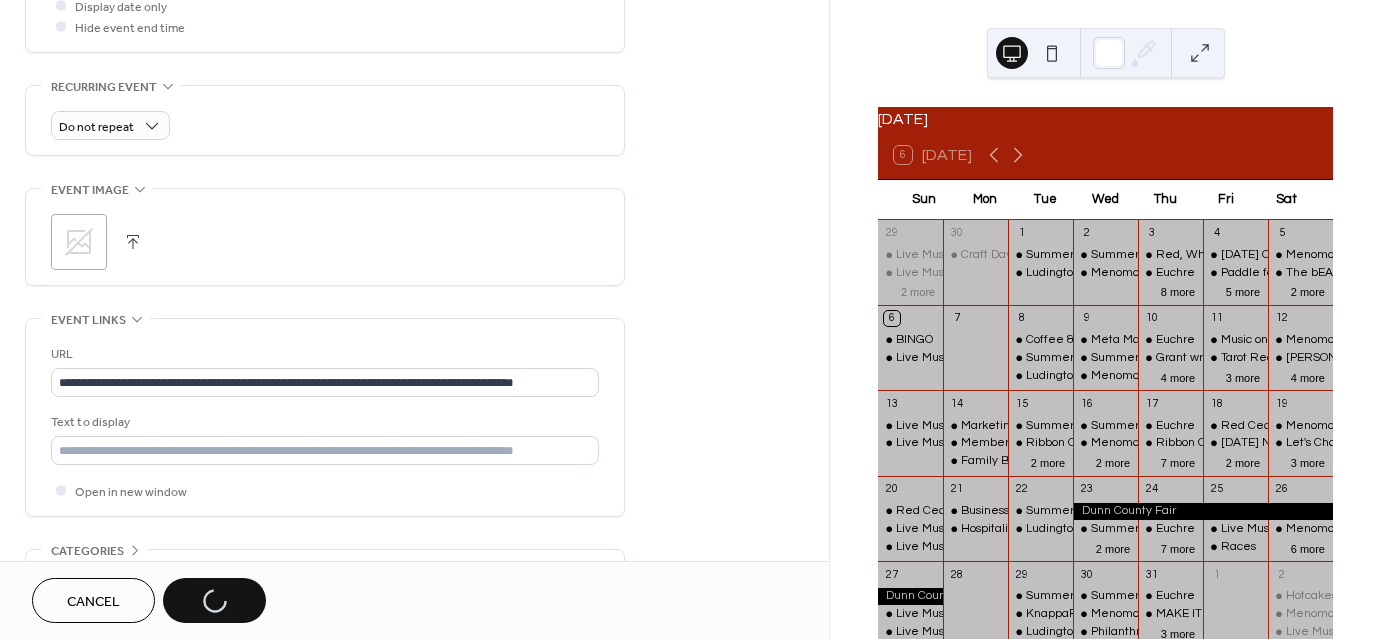 scroll, scrollTop: 0, scrollLeft: 0, axis: both 